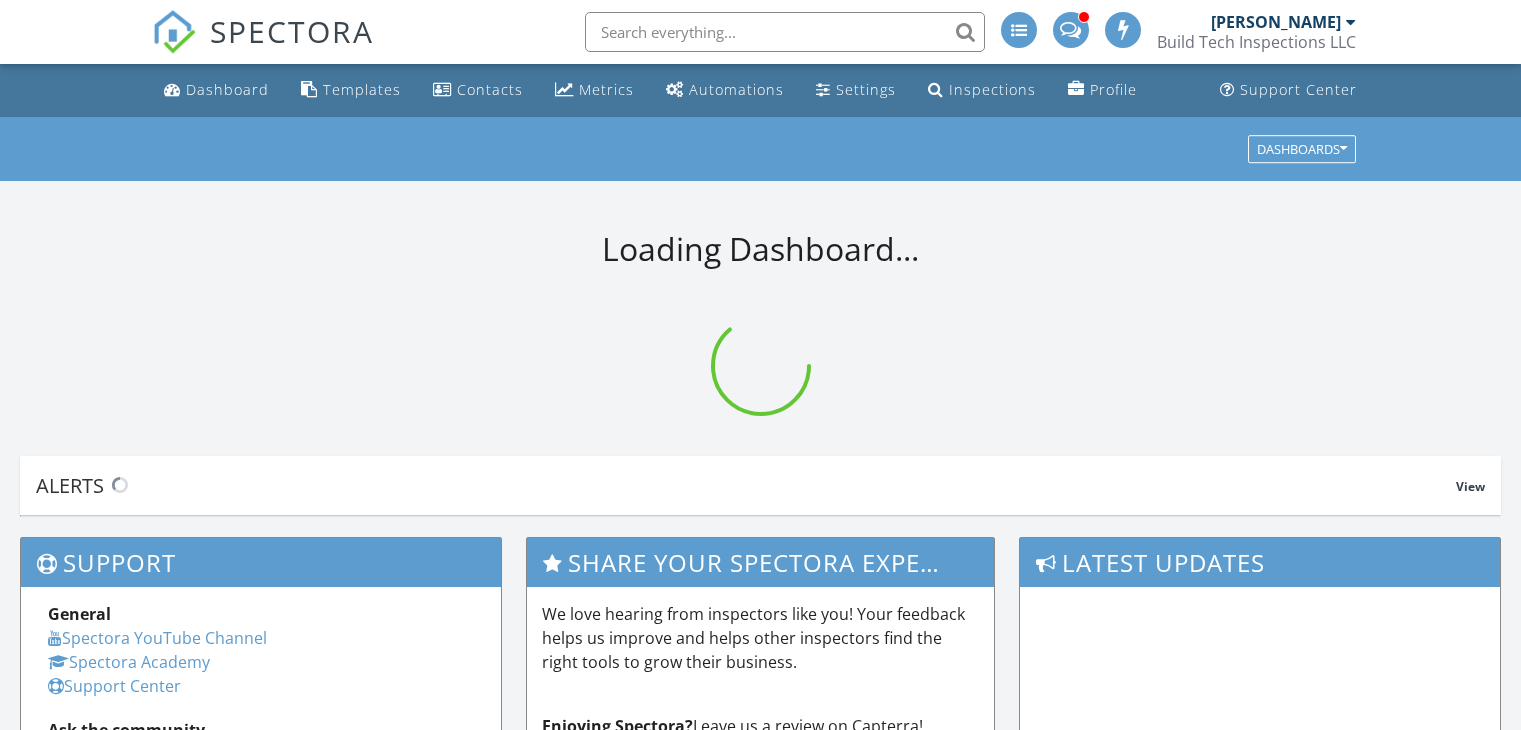 scroll, scrollTop: 0, scrollLeft: 0, axis: both 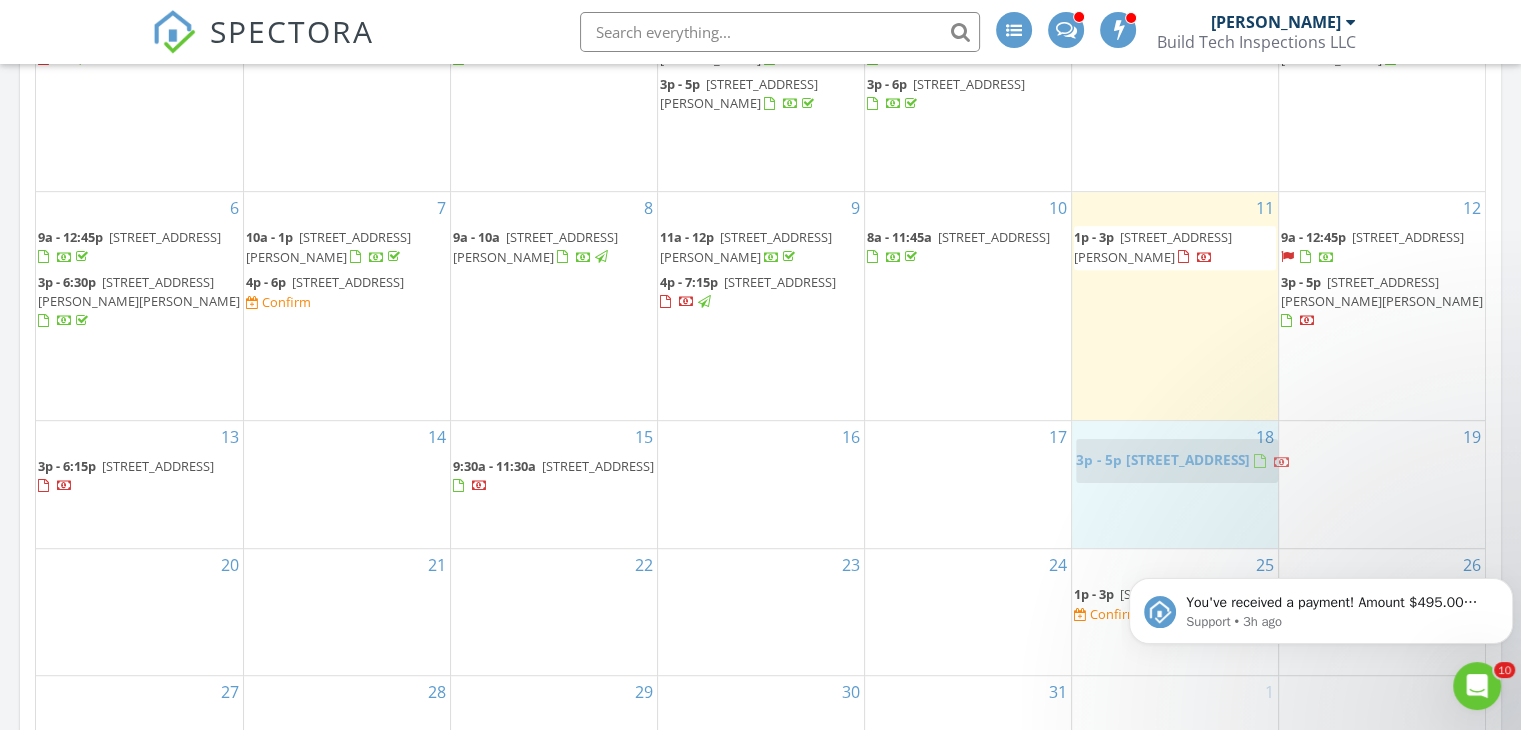 drag, startPoint x: 1104, startPoint y: 304, endPoint x: 1096, endPoint y: 461, distance: 157.20369 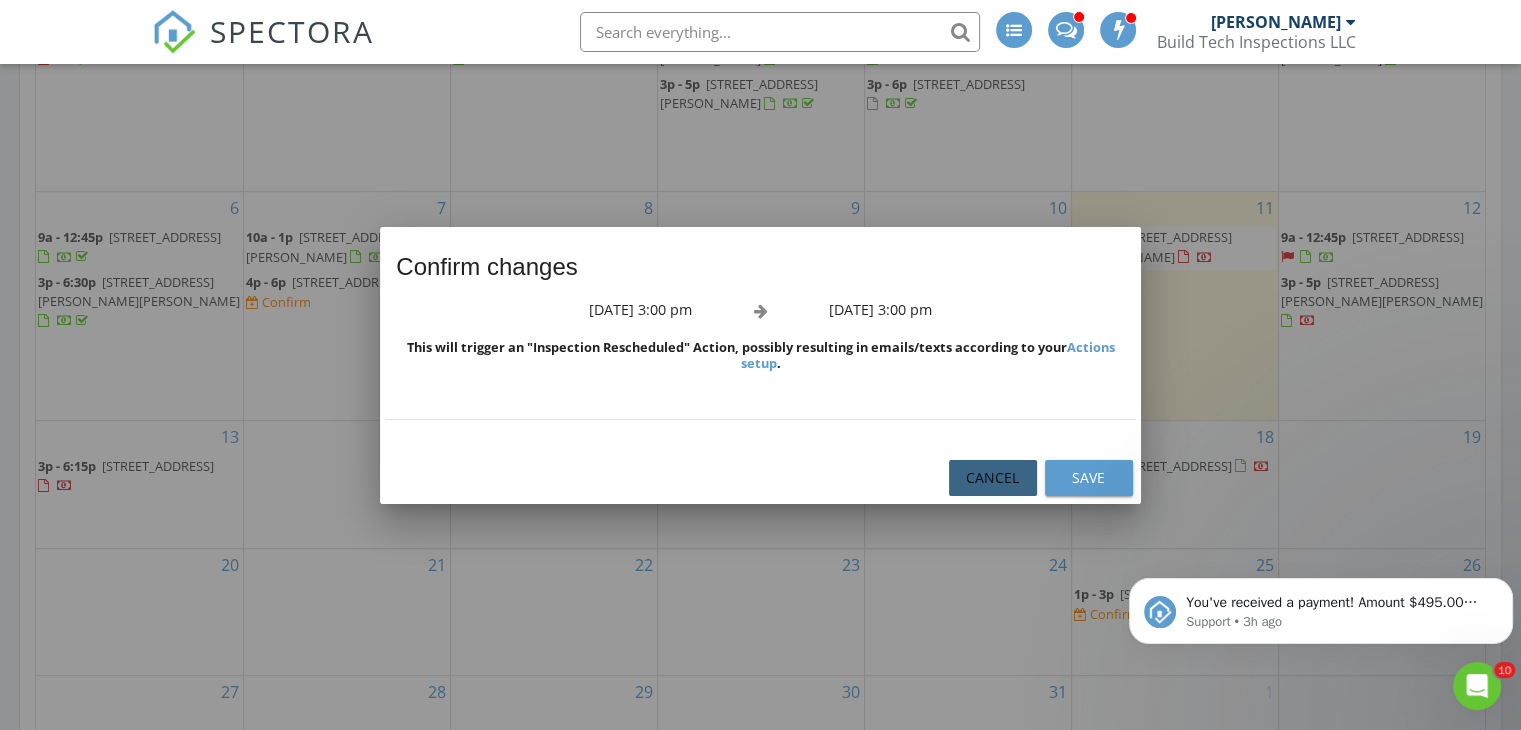 click on "Cancel" at bounding box center (993, 477) 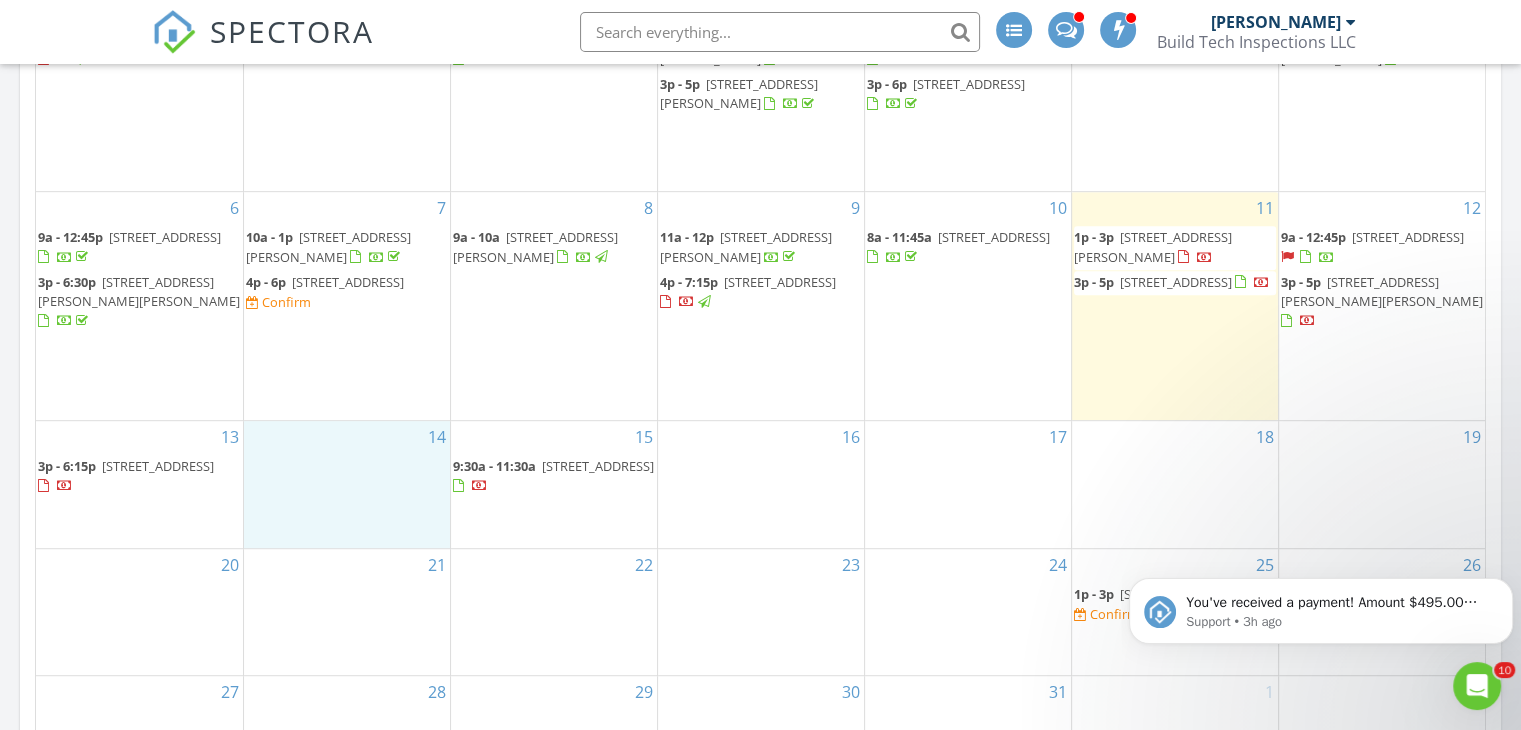 click on "14" at bounding box center (347, 484) 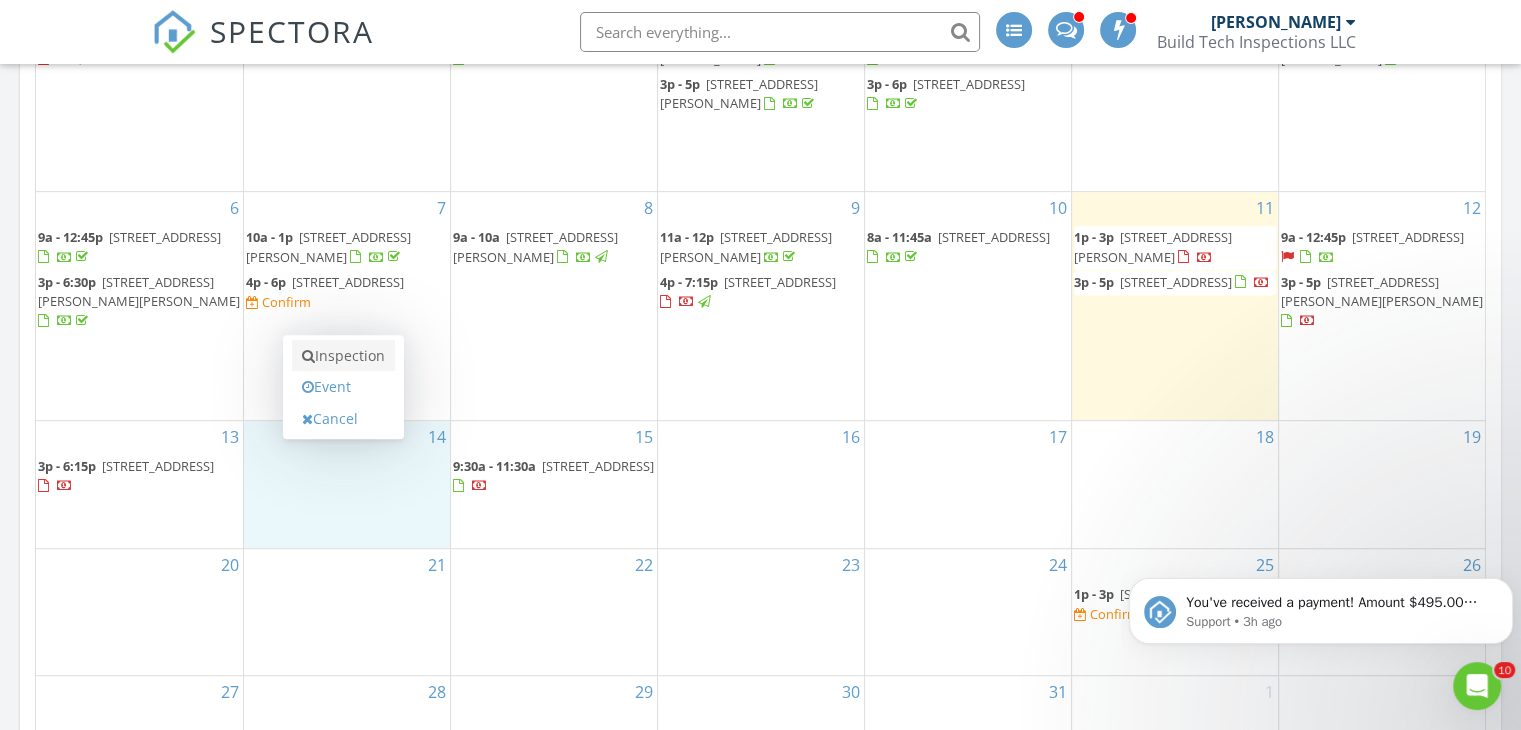 click on "Inspection" at bounding box center (343, 356) 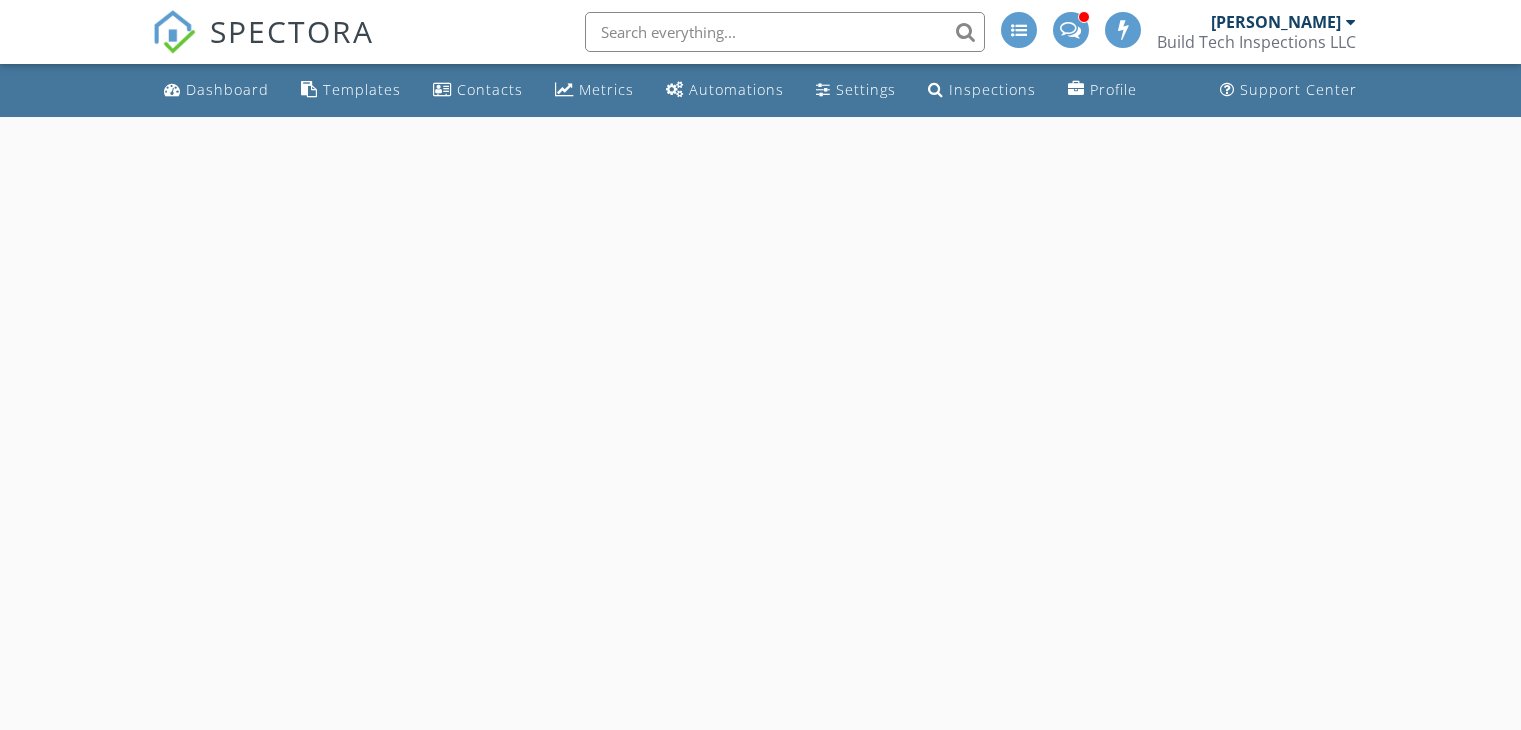 scroll, scrollTop: 0, scrollLeft: 0, axis: both 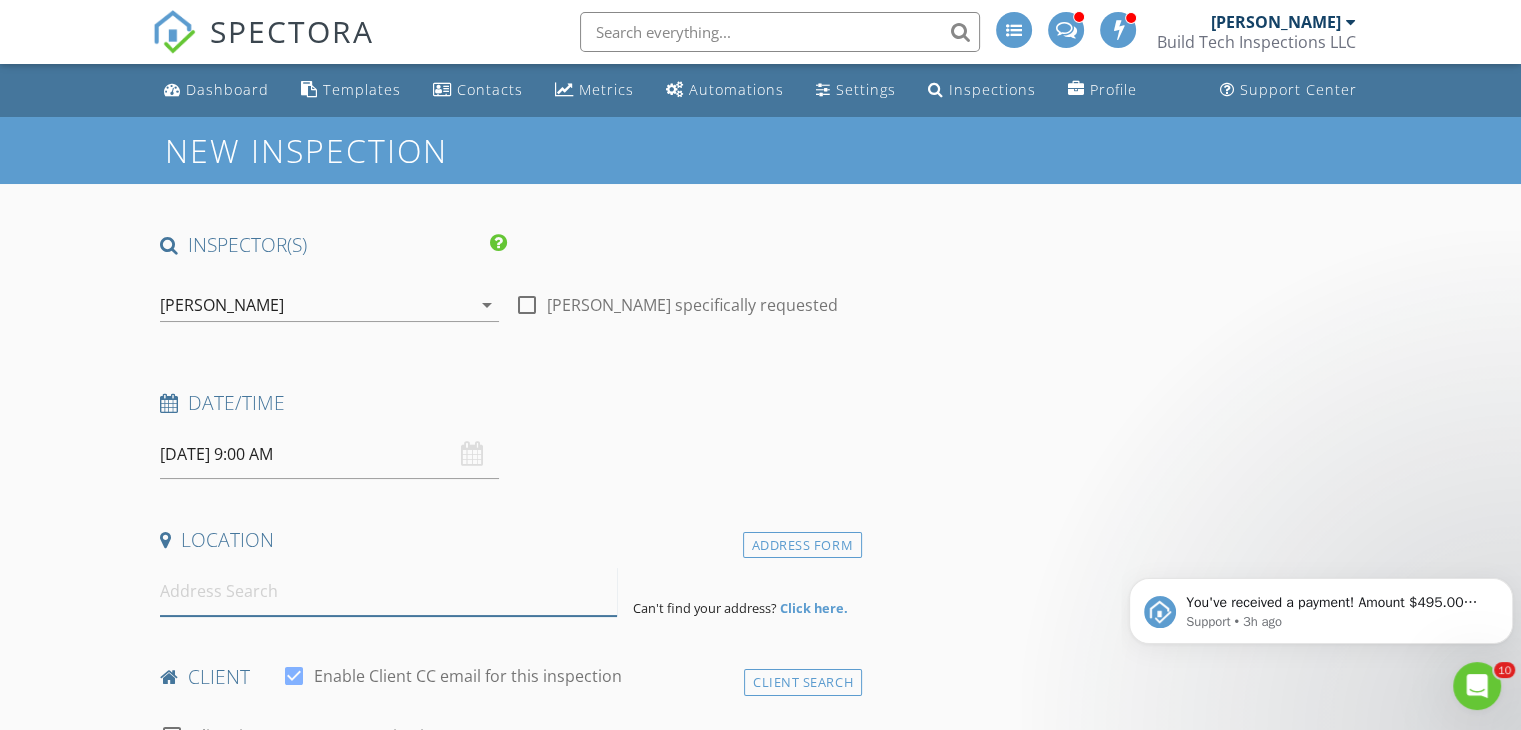 click at bounding box center [388, 591] 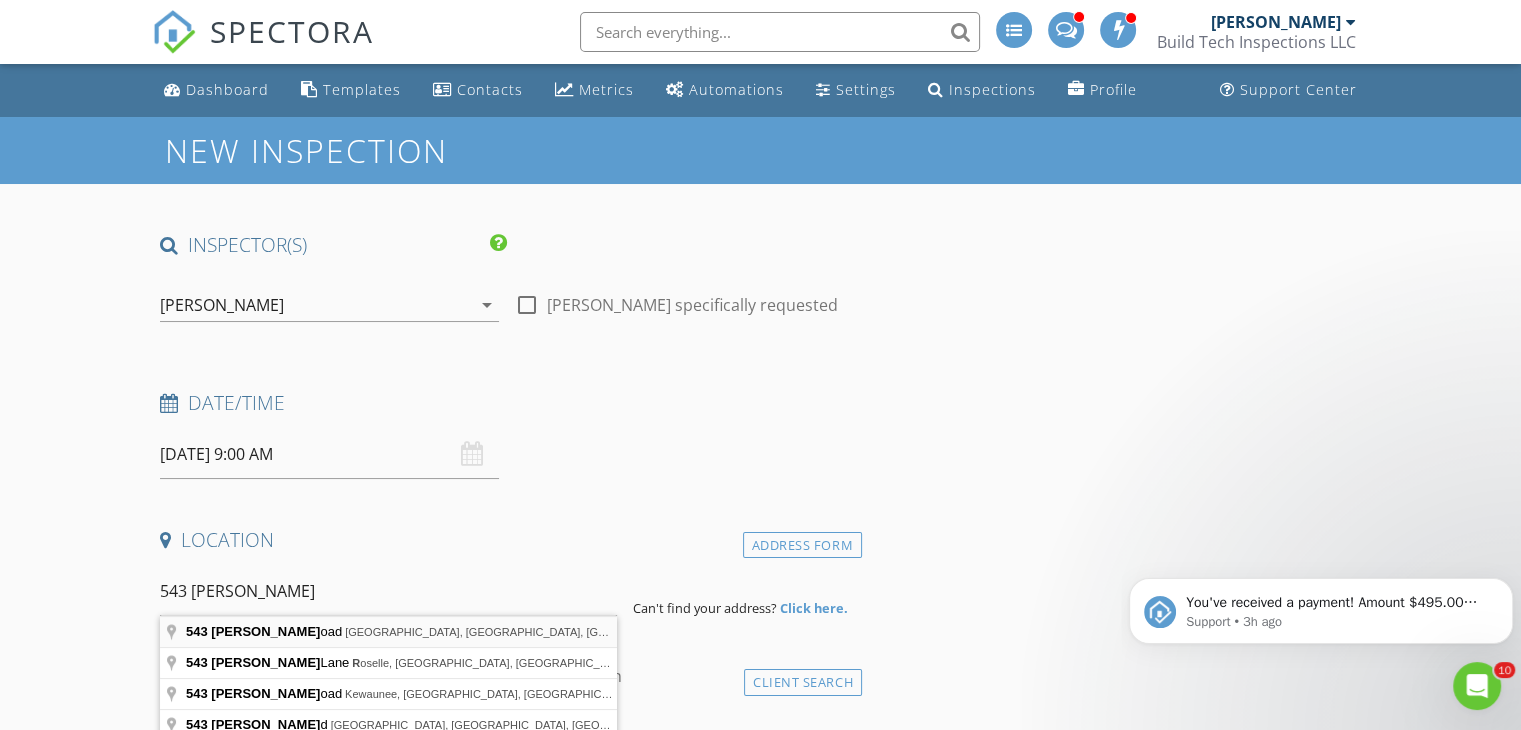 type on "543 Norman Road, Bolingbrook, IL, USA" 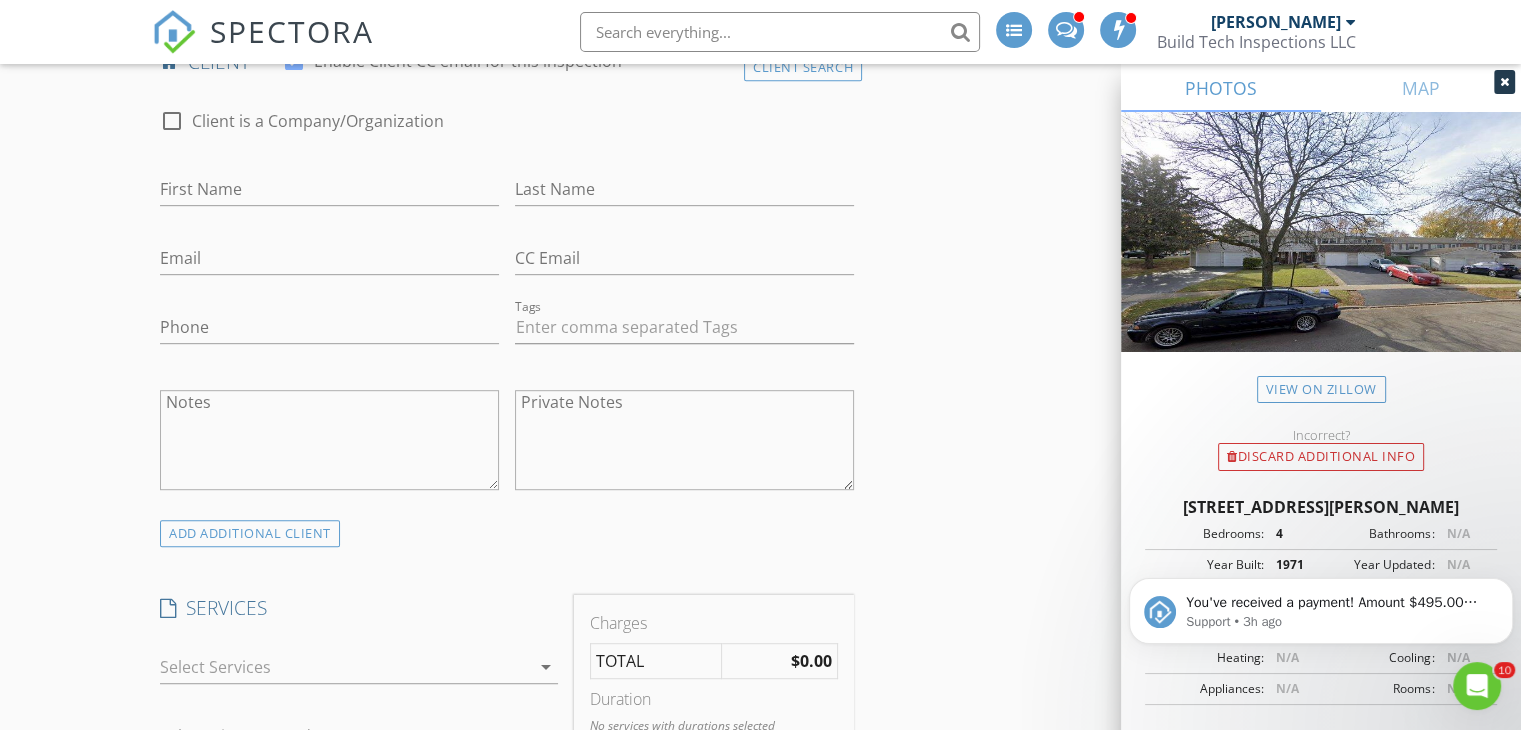 scroll, scrollTop: 1222, scrollLeft: 0, axis: vertical 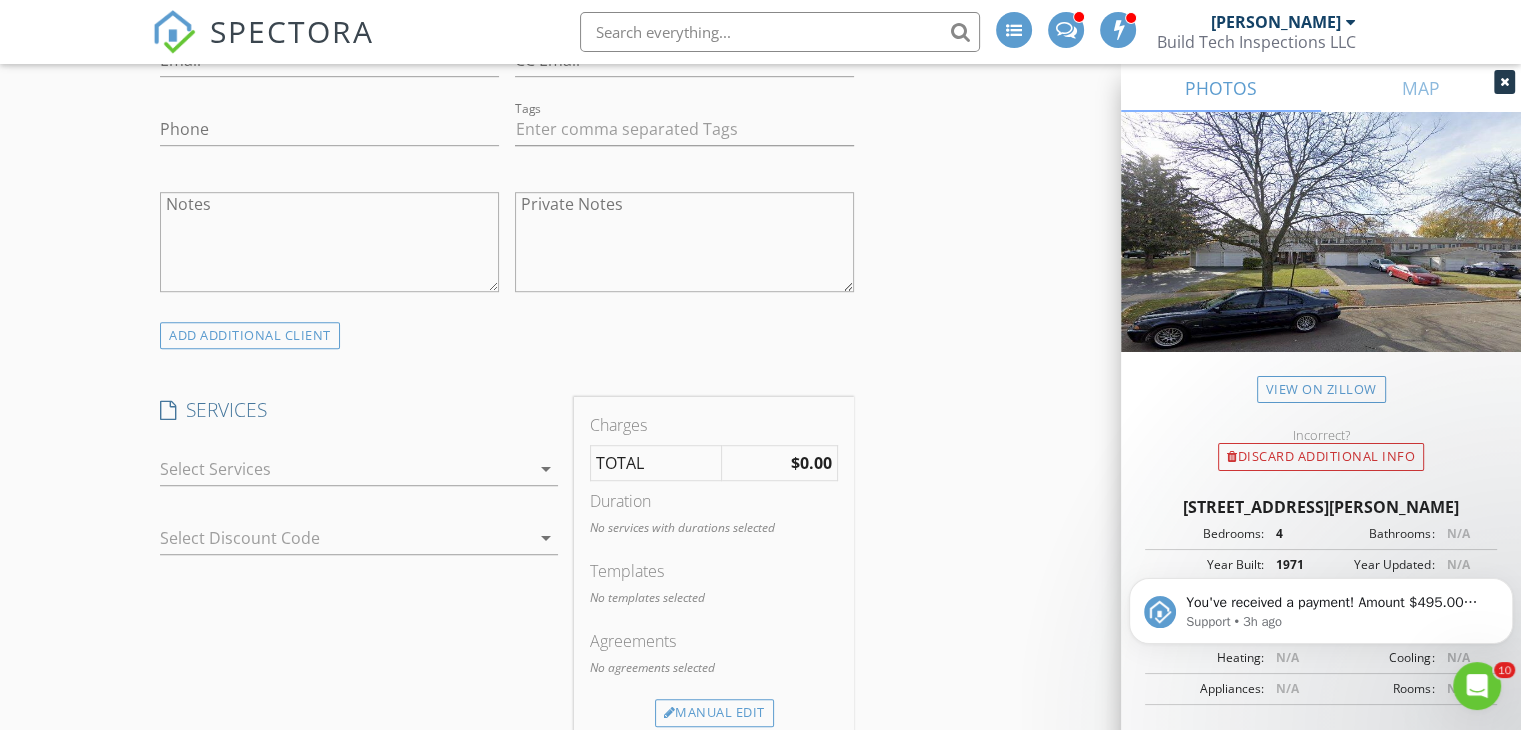 click at bounding box center (345, 469) 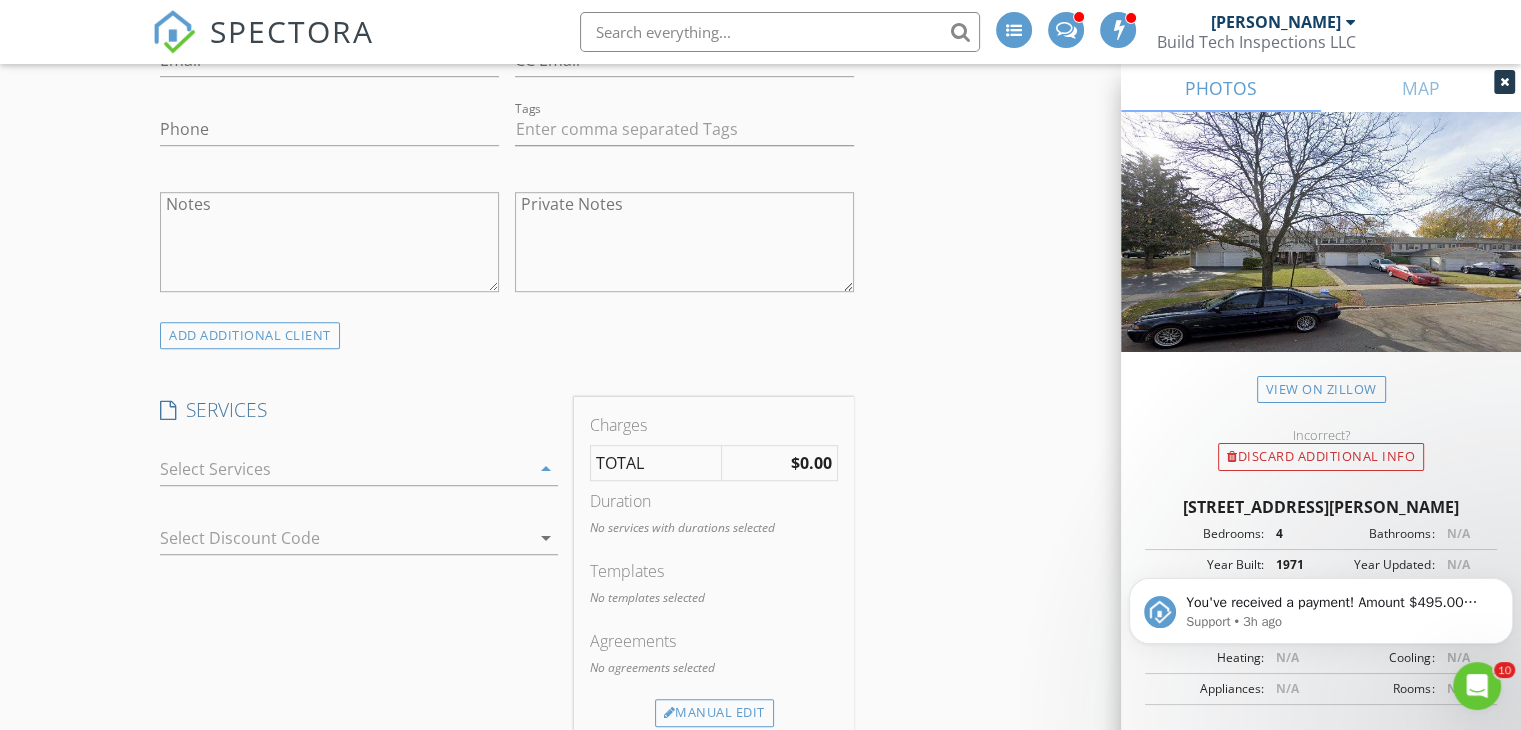 click on "Residential Inspection   Standard residential home inspection" at bounding box center [379, 485] 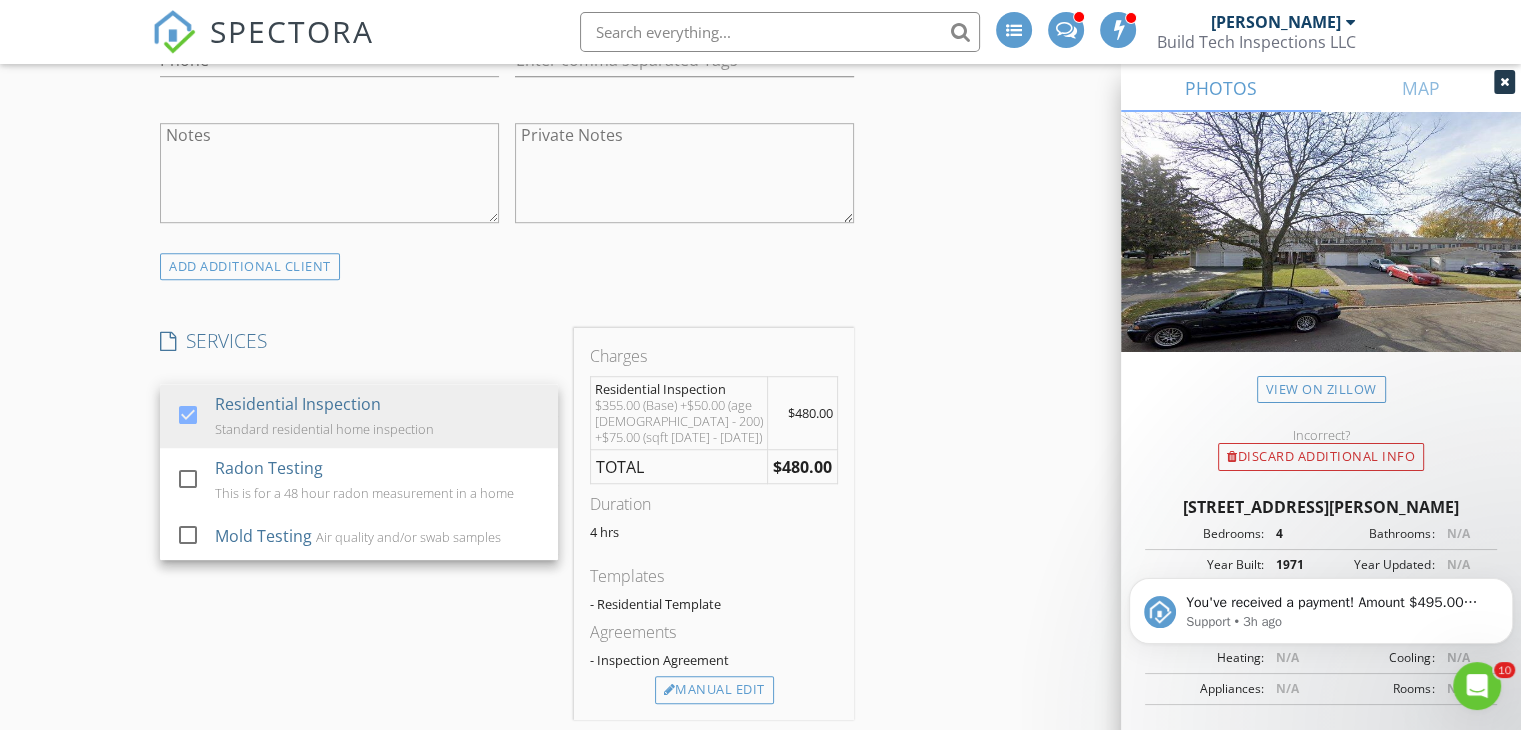 scroll, scrollTop: 1292, scrollLeft: 0, axis: vertical 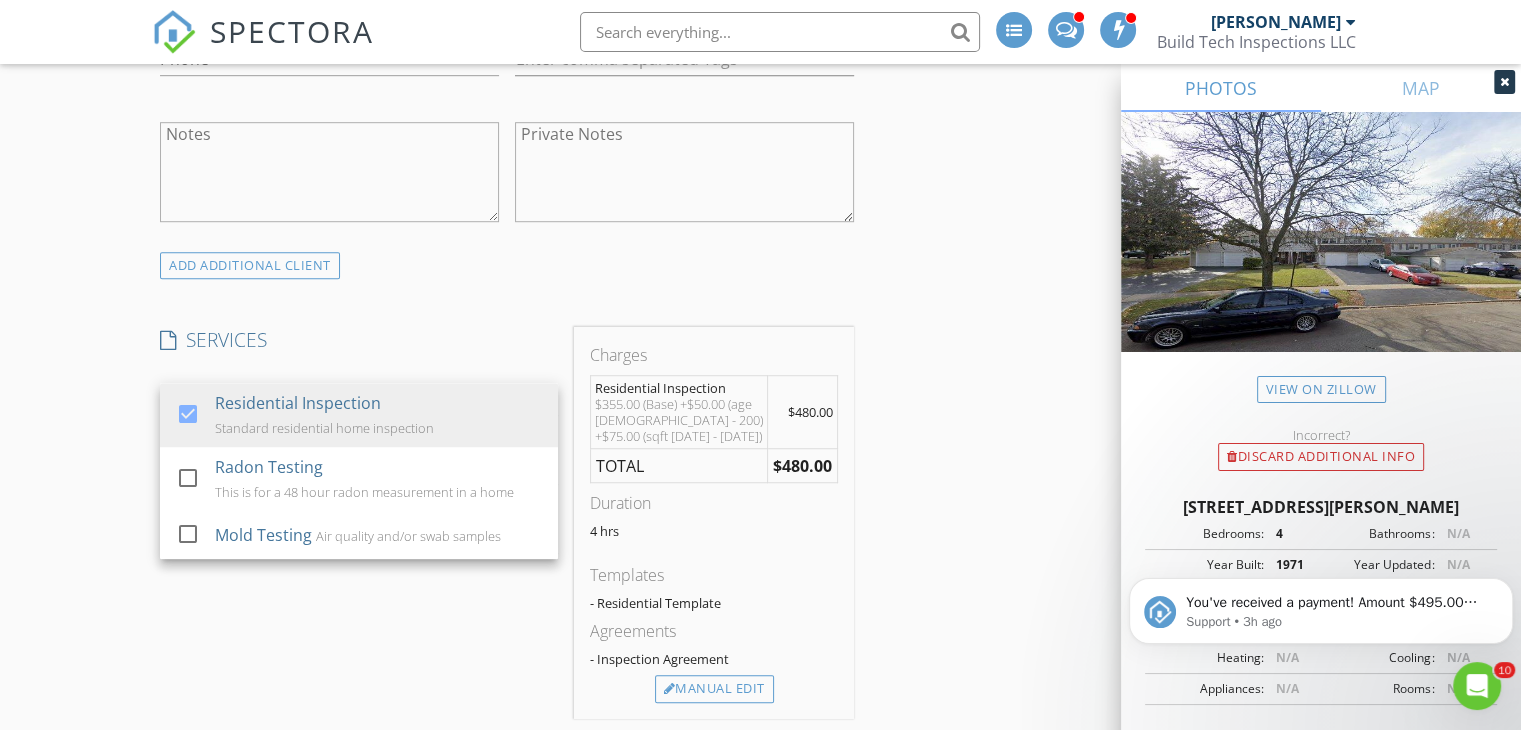 click on "INSPECTOR(S)
check_box   Erik Wegscheid   PRIMARY   Erik Wegscheid arrow_drop_down   check_box_outline_blank Erik Wegscheid specifically requested
Date/Time
07/14/2025 9:00 AM
Location
Address Search       Address 543 Norman Rd   Unit   City Bolingbrook   State IL   Zip 60440   County Will     Square Feet 1730   Year Built 1971   Foundation arrow_drop_down     Erik Wegscheid     15.2 miles     (24 minutes)
client
check_box Enable Client CC email for this inspection   Client Search     check_box_outline_blank Client is a Company/Organization     First Name   Last Name   Email   CC Email   Phone         Tags         Notes   Private Notes
ADD ADDITIONAL client
SERVICES
check_box   Residential Inspection   Standard residential home inspection check_box_outline_blank" at bounding box center [760, 886] 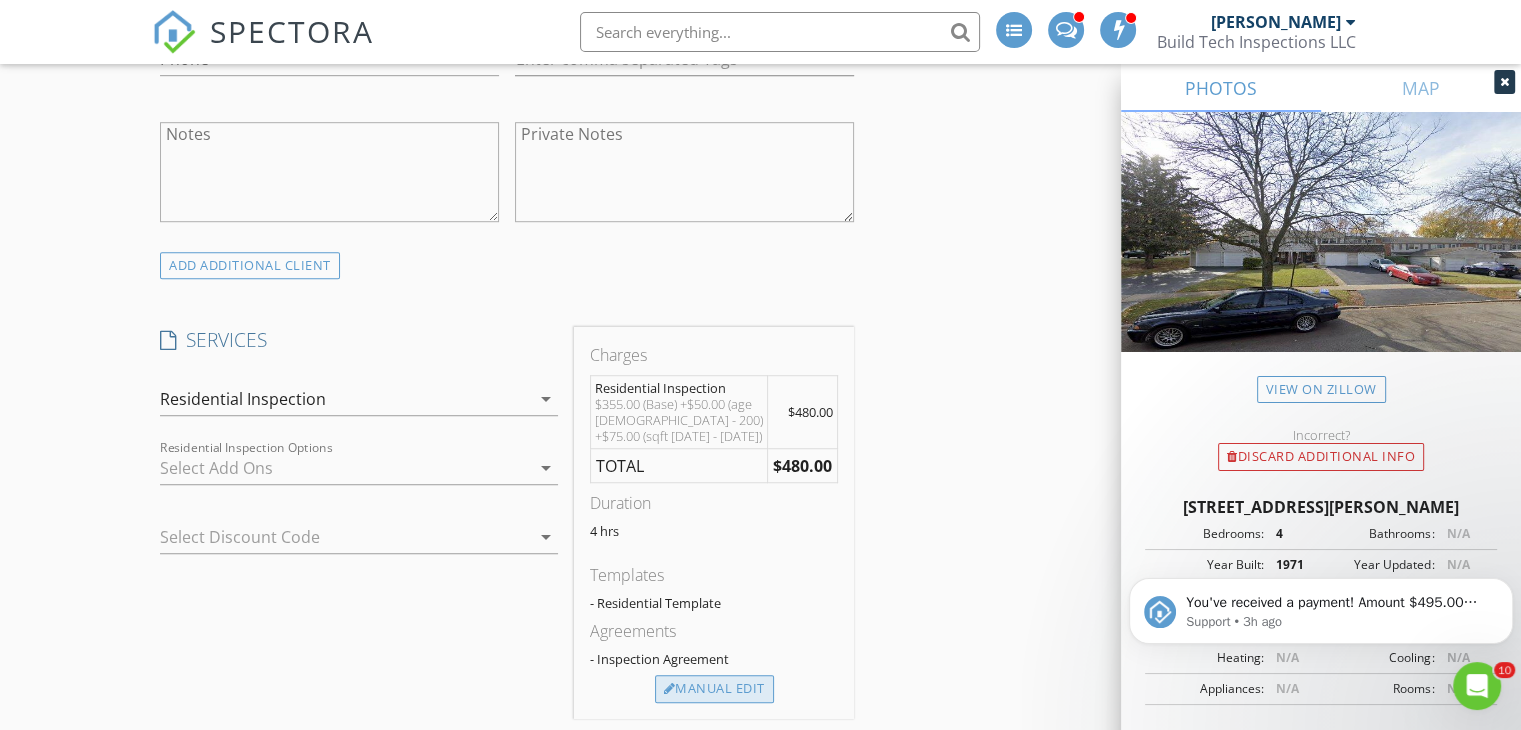 click on "Manual Edit" at bounding box center [714, 689] 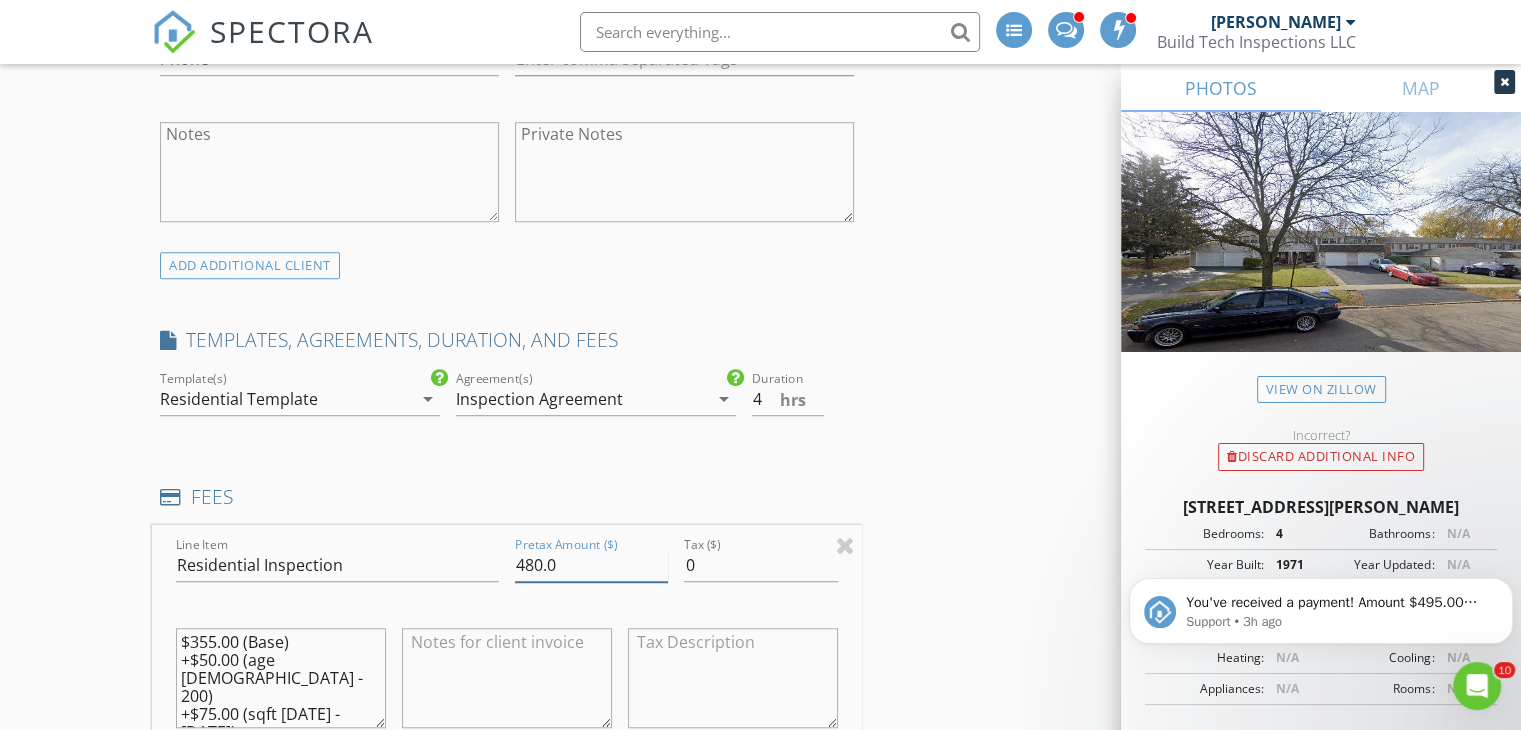 click on "480.0" at bounding box center [591, 565] 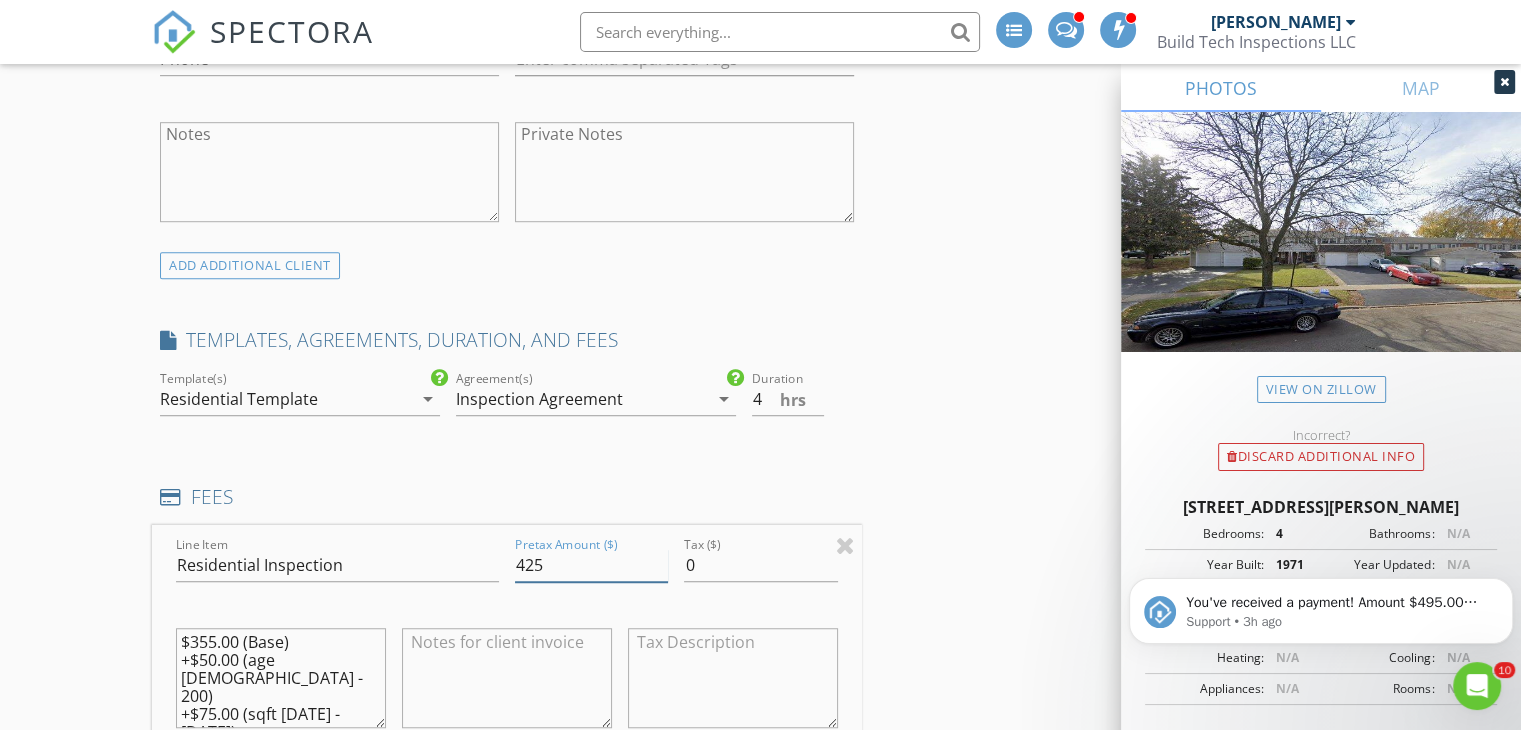 type on "425" 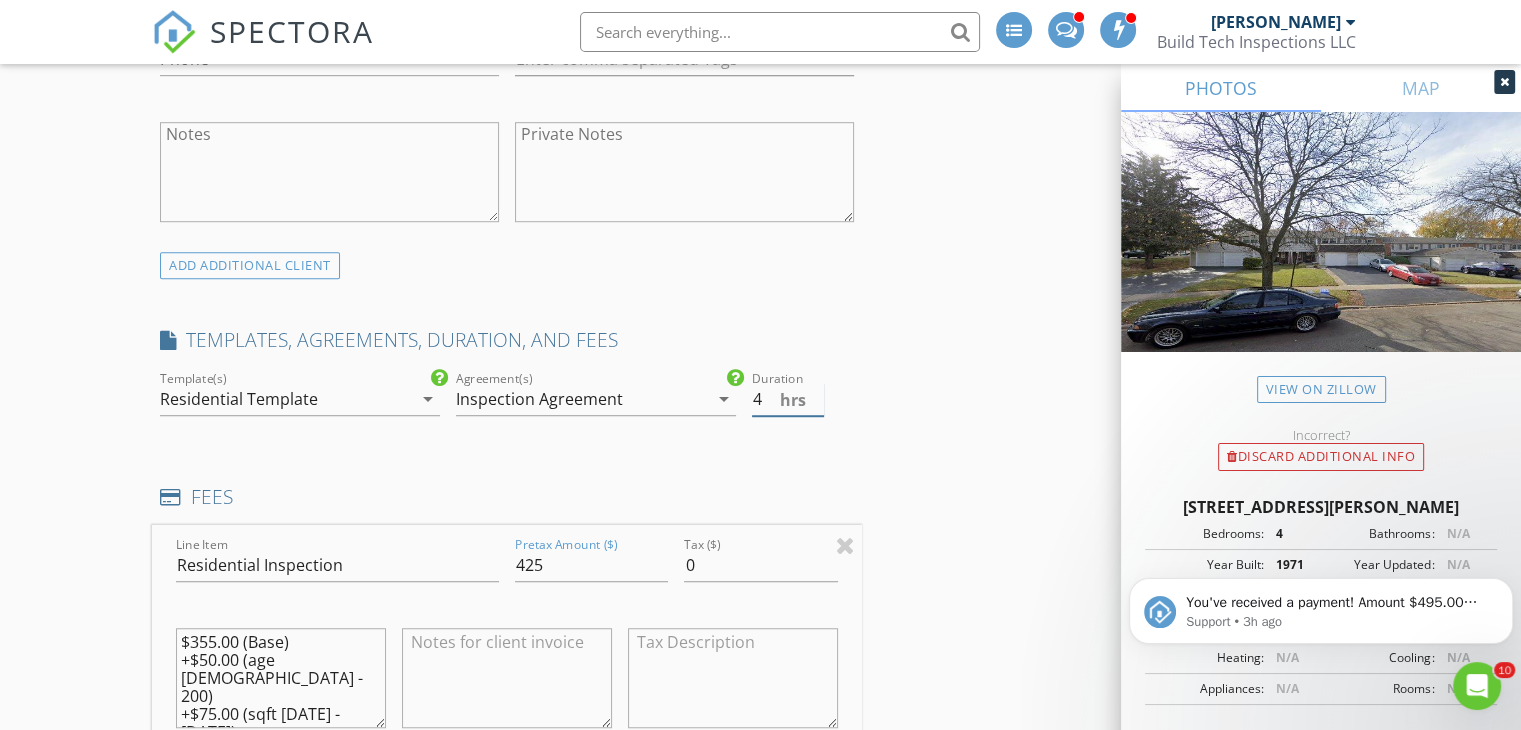 click on "4" at bounding box center [788, 399] 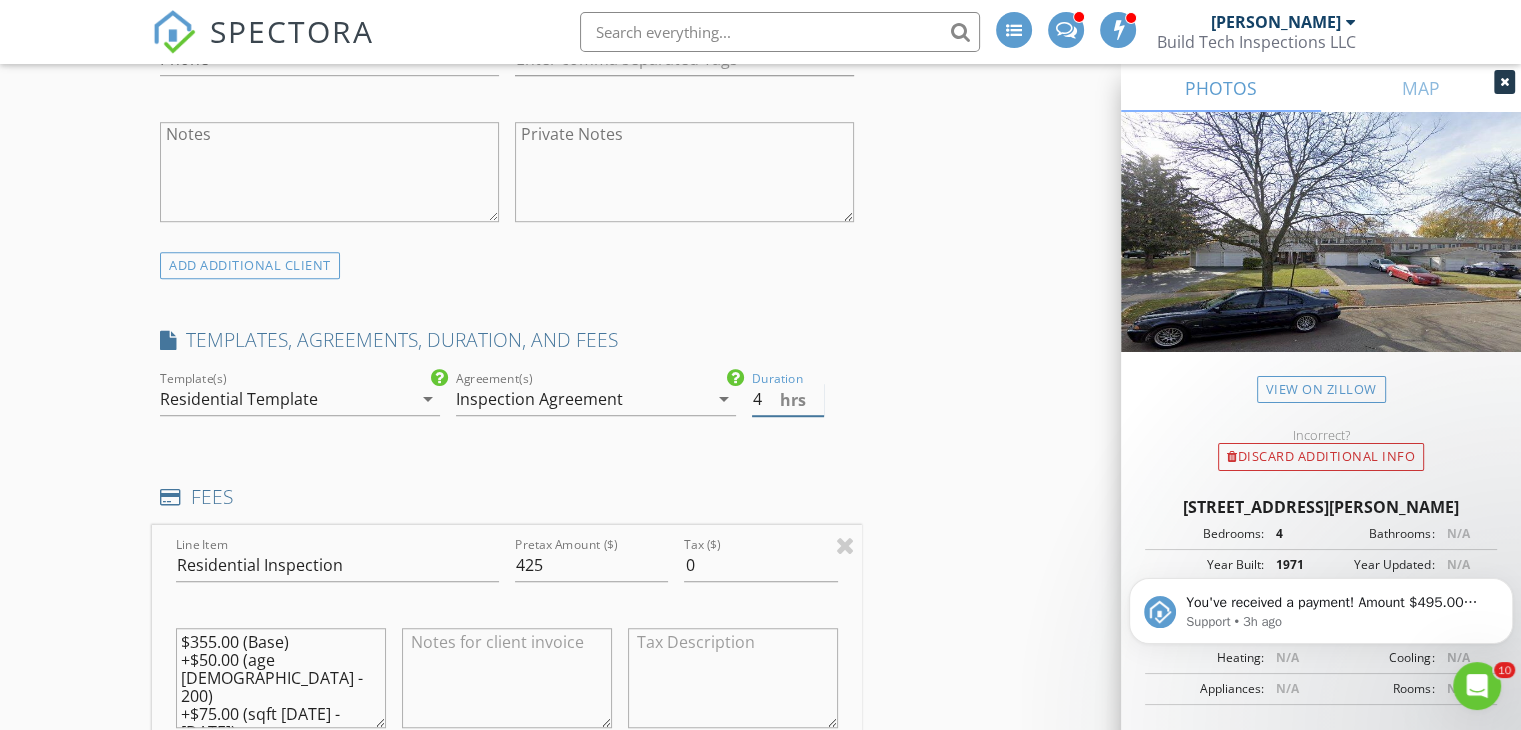 click on "4" at bounding box center [788, 399] 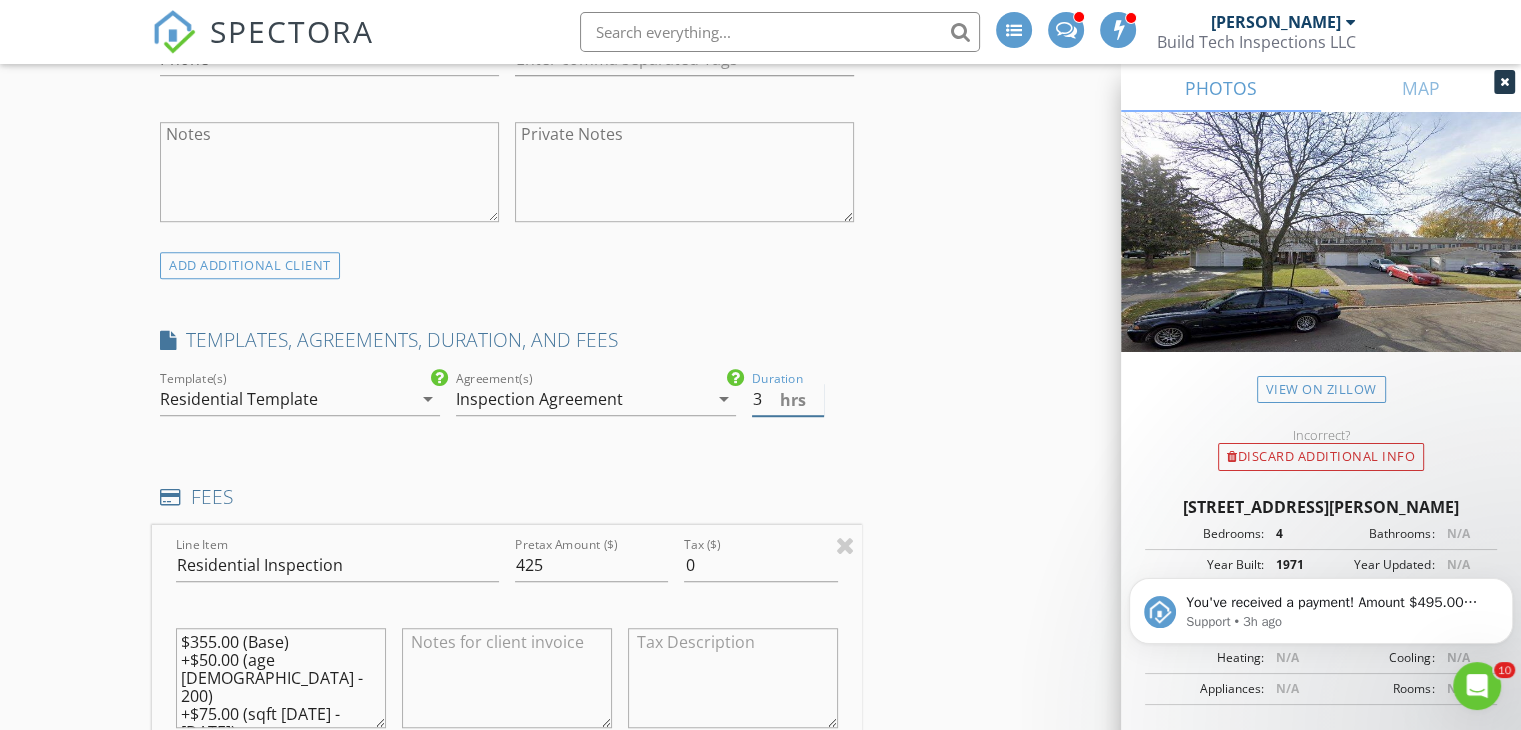 type on "3" 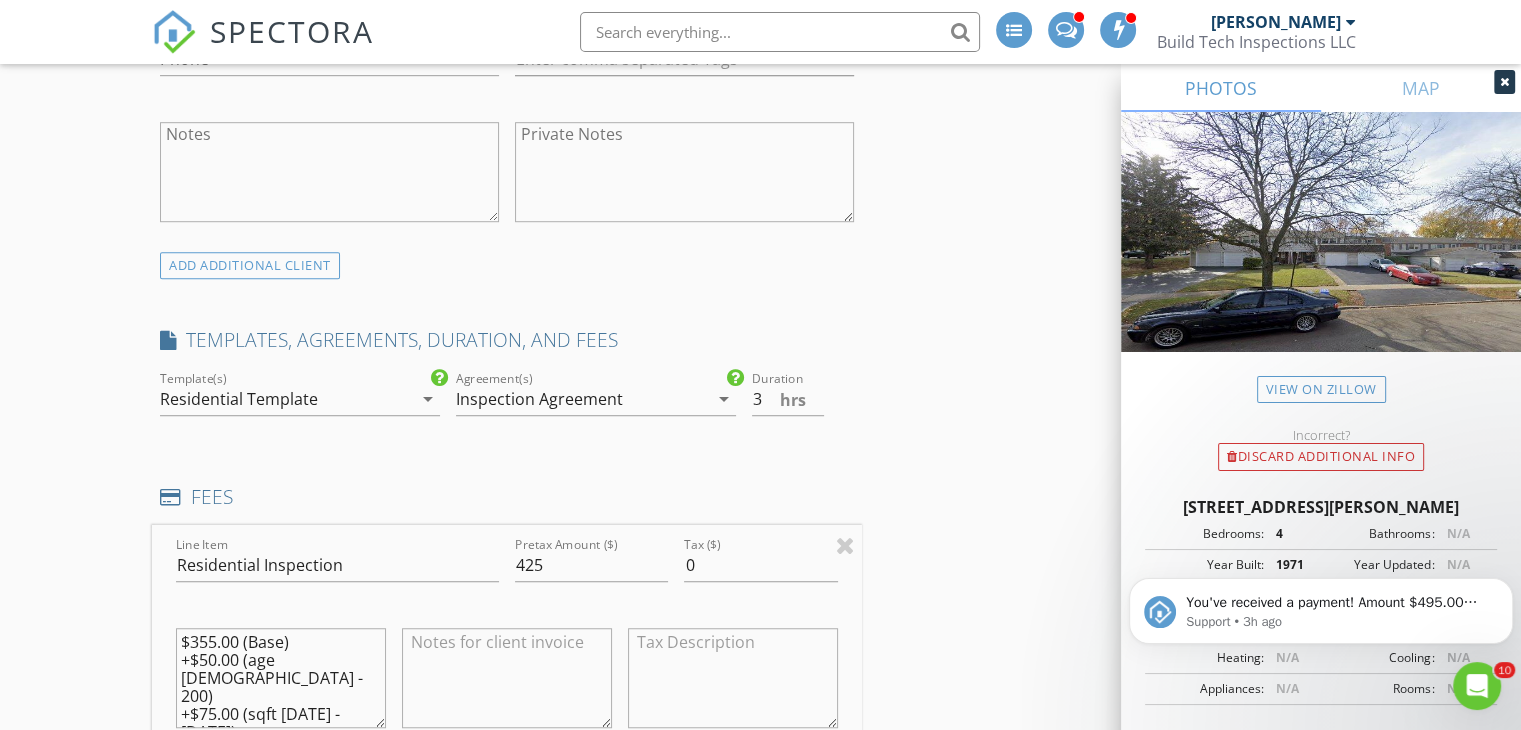 click on "INSPECTOR(S)
check_box   Erik Wegscheid   PRIMARY   Erik Wegscheid arrow_drop_down   check_box_outline_blank Erik Wegscheid specifically requested
Date/Time
07/14/2025 9:00 AM
Location
Address Search       Address 543 Norman Rd   Unit   City Bolingbrook   State IL   Zip 60440   County Will     Square Feet 1730   Year Built 1971   Foundation arrow_drop_down     Erik Wegscheid     15.2 miles     (24 minutes)
client
check_box Enable Client CC email for this inspection   Client Search     check_box_outline_blank Client is a Company/Organization     First Name   Last Name   Email   CC Email   Phone         Tags         Notes   Private Notes
ADD ADDITIONAL client
SERVICES
check_box   Residential Inspection   Standard residential home inspection check_box_outline_blank" at bounding box center (760, 972) 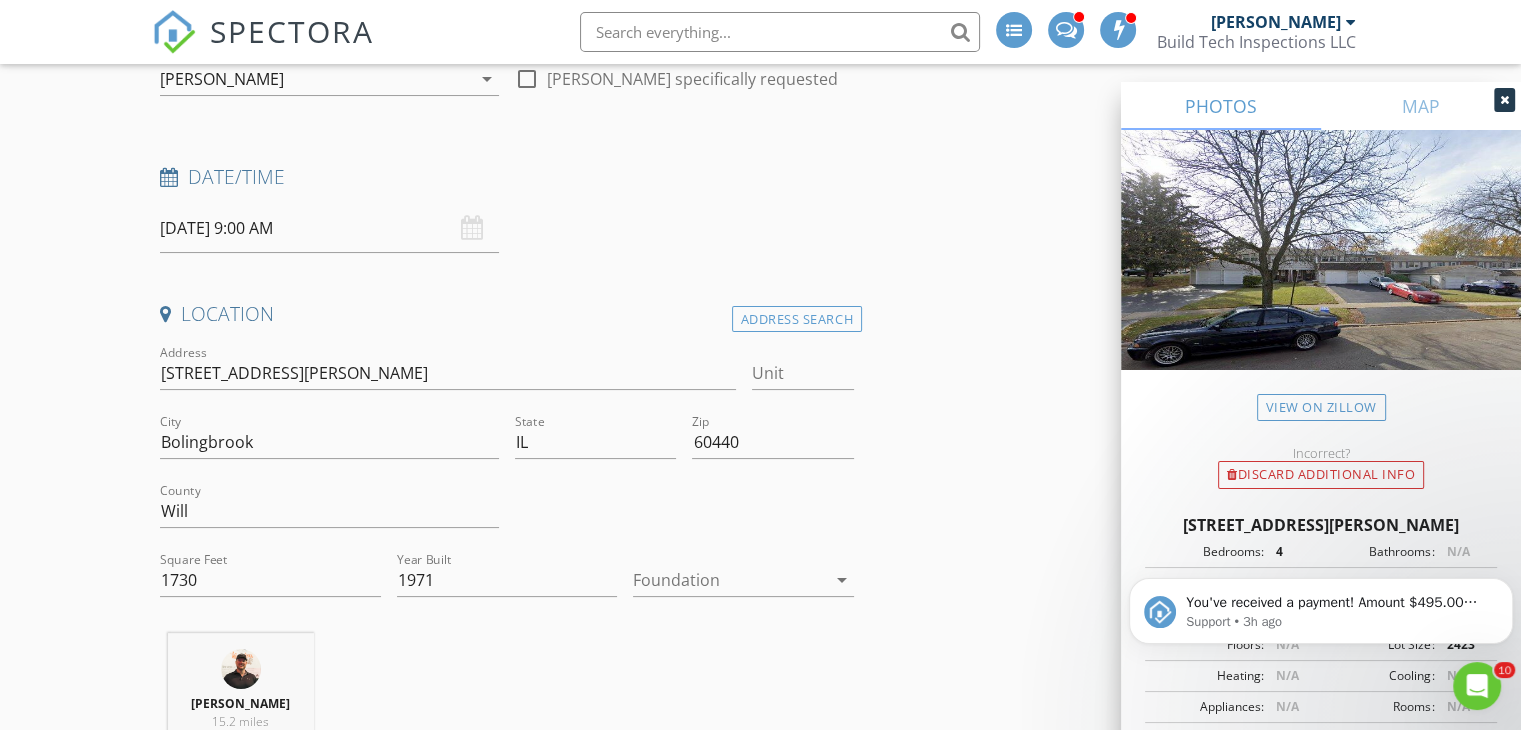 scroll, scrollTop: 0, scrollLeft: 0, axis: both 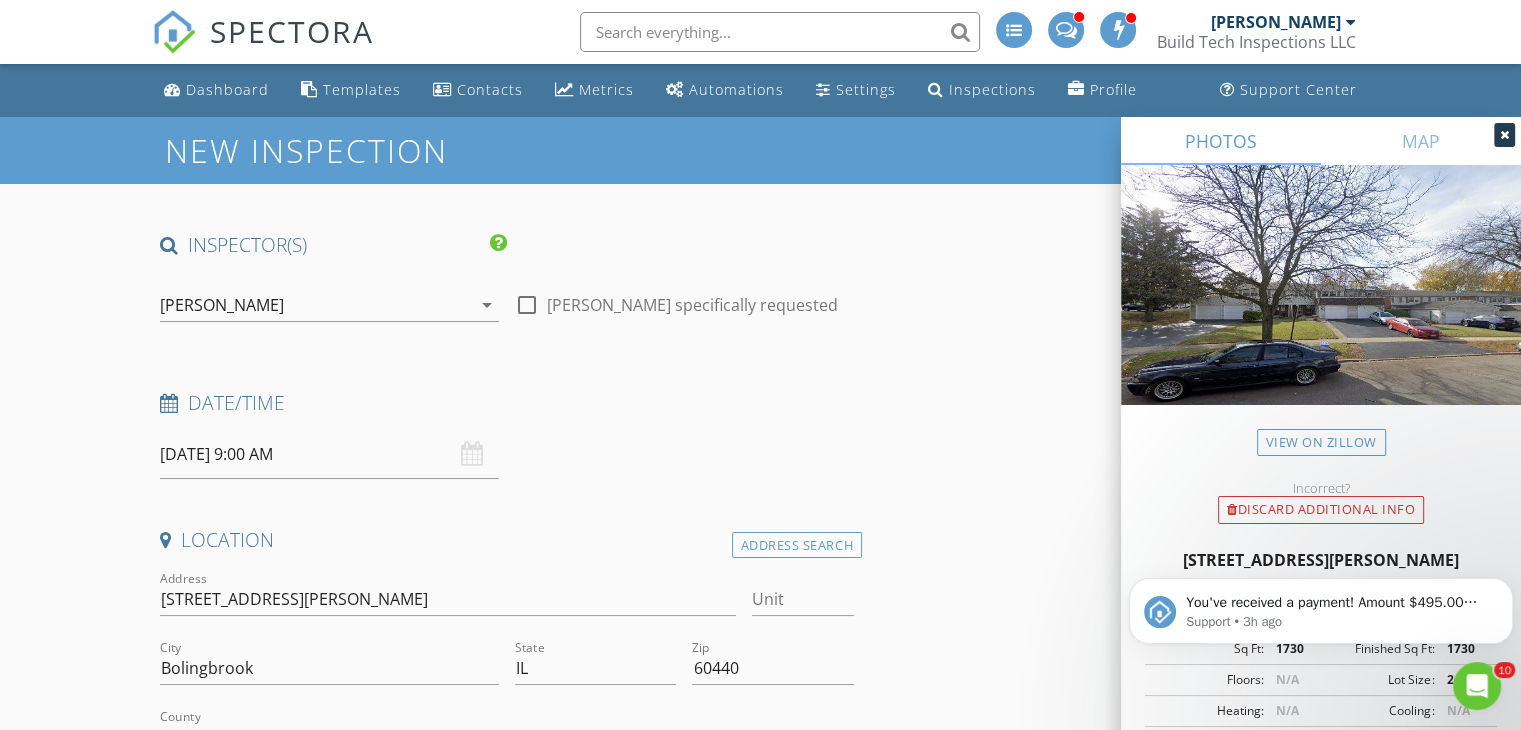 click on "07/14/2025 9:00 AM" at bounding box center [329, 454] 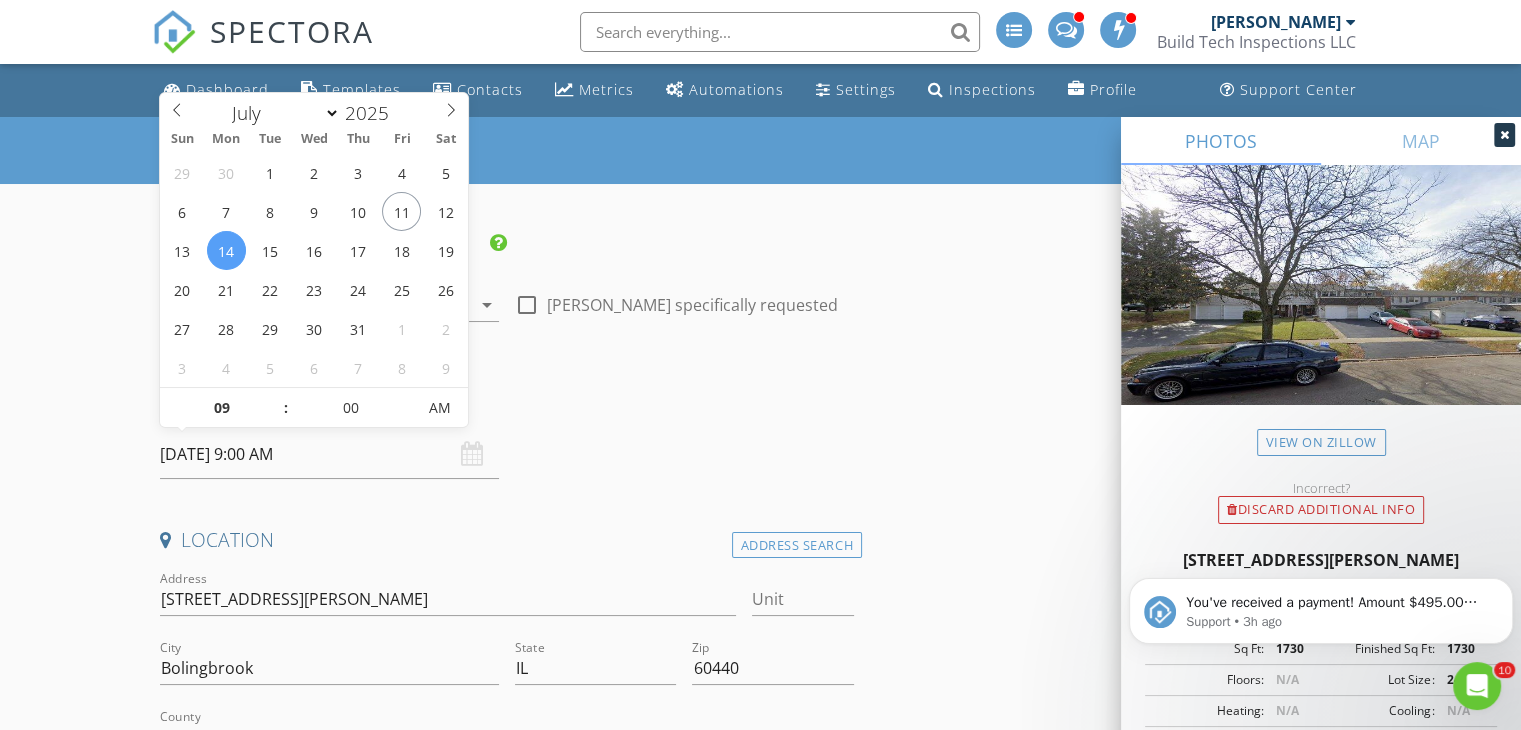 click on "INSPECTOR(S)
check_box   Erik Wegscheid   PRIMARY   Erik Wegscheid arrow_drop_down   check_box_outline_blank Erik Wegscheid specifically requested
Date/Time
07/14/2025 9:00 AM
Location
Address Search       Address 543 Norman Rd   Unit   City Bolingbrook   State IL   Zip 60440   County Will     Square Feet 1730   Year Built 1971   Foundation arrow_drop_down     Erik Wegscheid     15.2 miles     (24 minutes)
client
check_box Enable Client CC email for this inspection   Client Search     check_box_outline_blank Client is a Company/Organization     First Name   Last Name   Email   CC Email   Phone         Tags         Notes   Private Notes
ADD ADDITIONAL client
SERVICES
check_box   Residential Inspection   Standard residential home inspection check_box_outline_blank" at bounding box center [760, 2264] 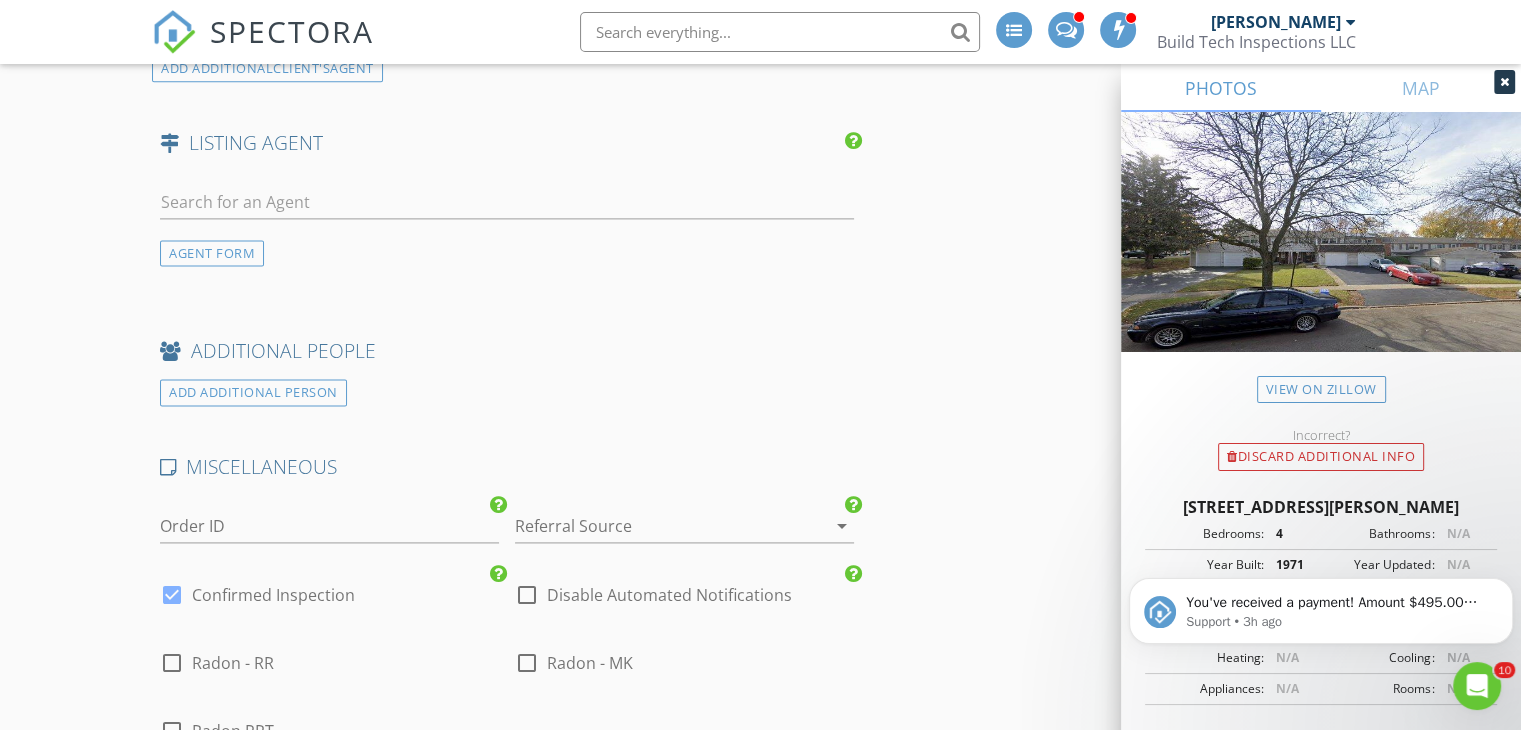 scroll, scrollTop: 2732, scrollLeft: 0, axis: vertical 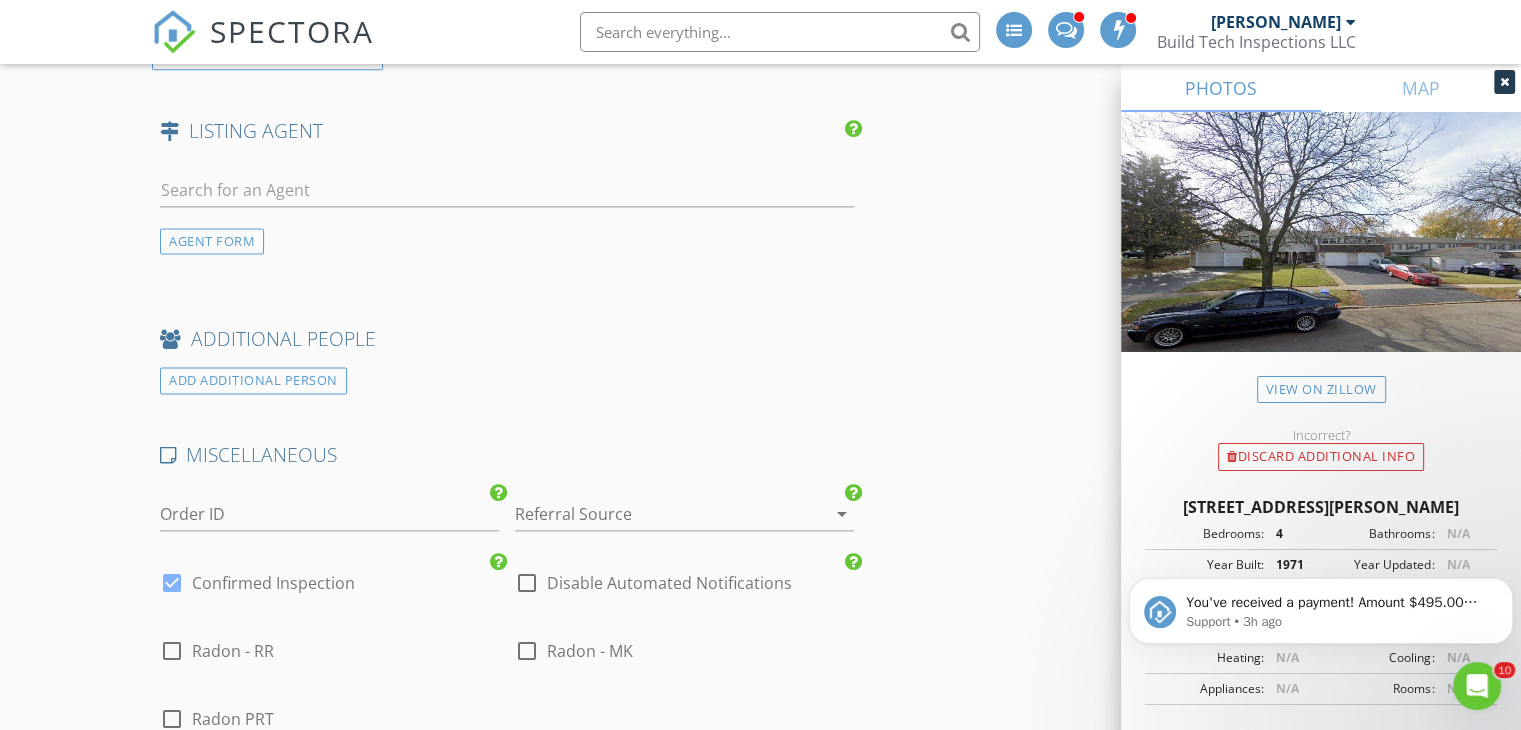 click at bounding box center [656, 514] 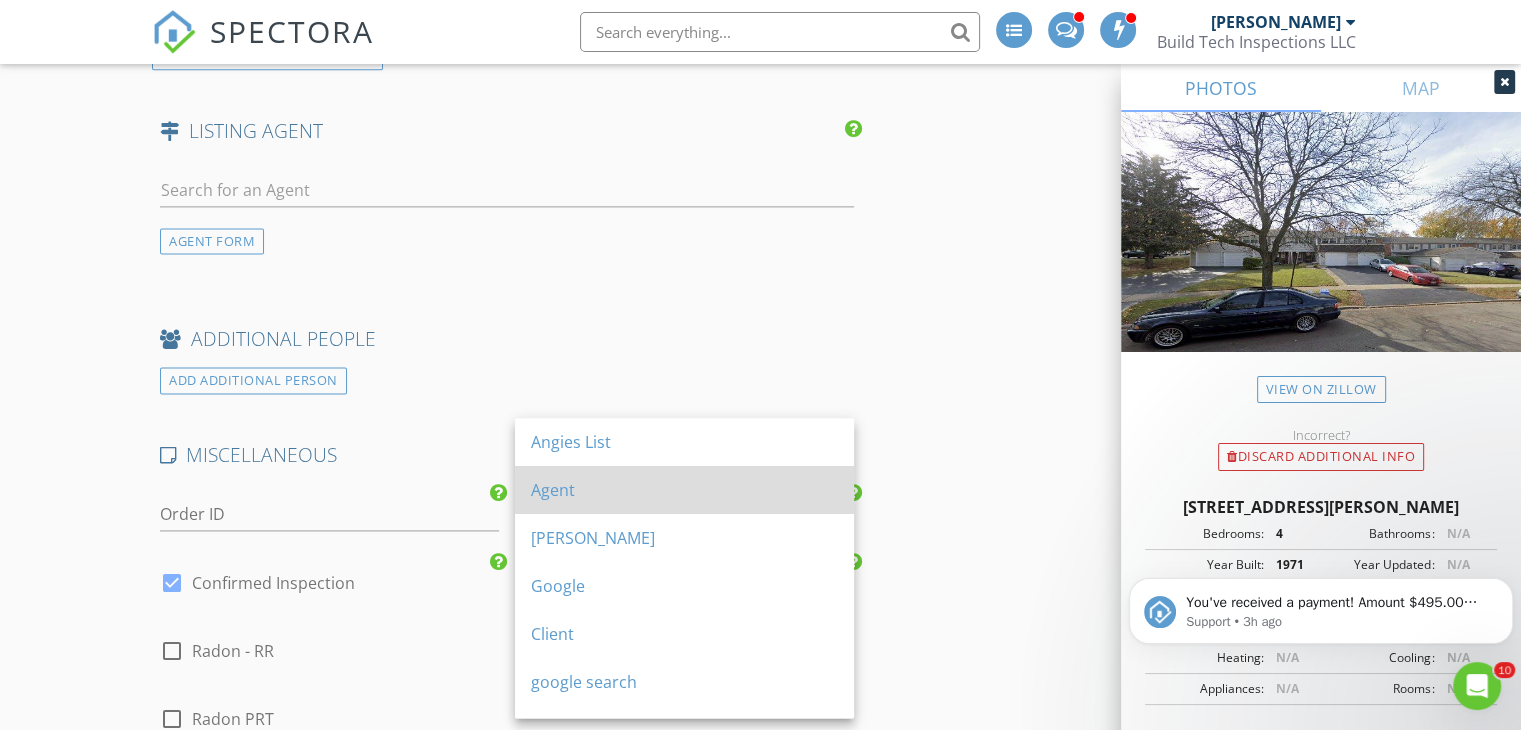 click on "Agent" at bounding box center [684, 490] 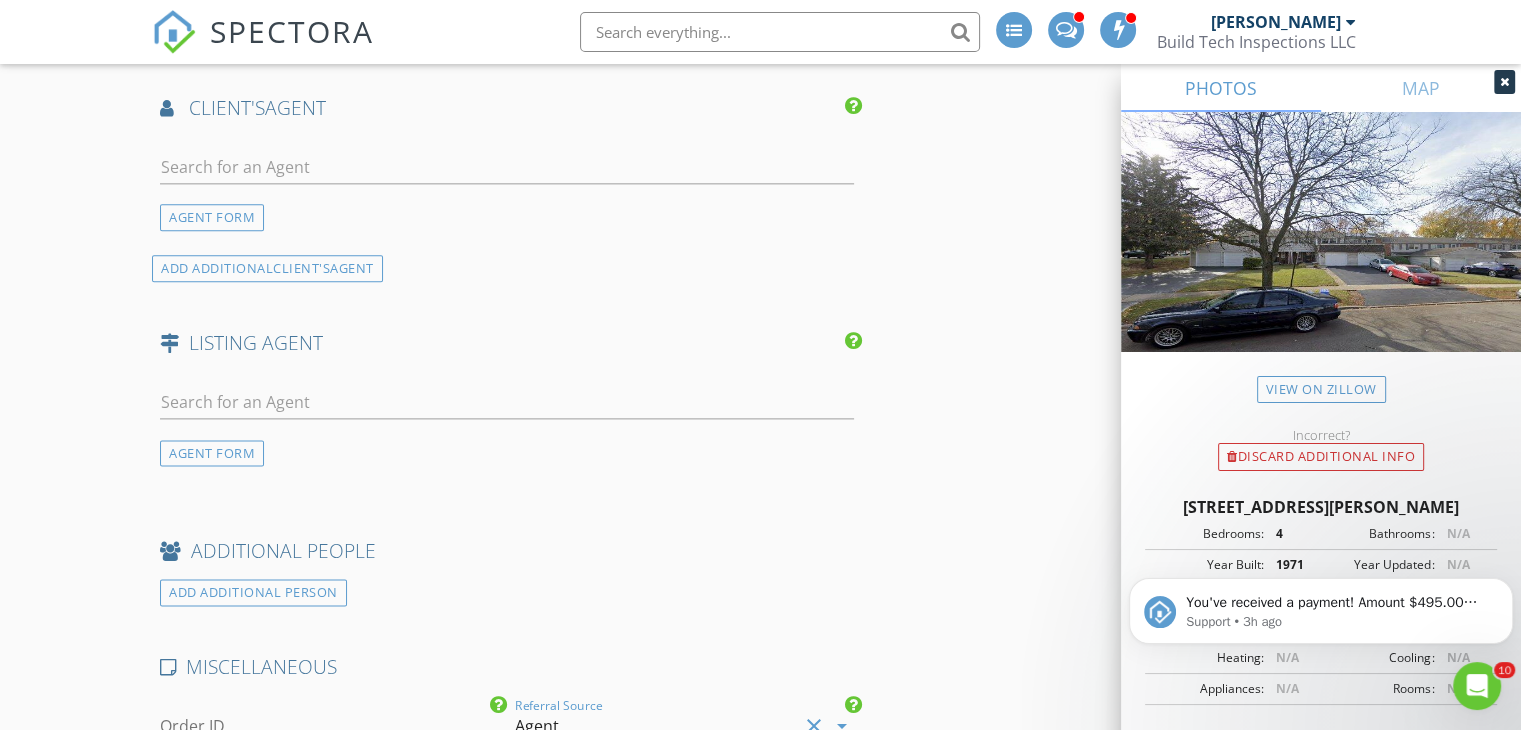 scroll, scrollTop: 2520, scrollLeft: 0, axis: vertical 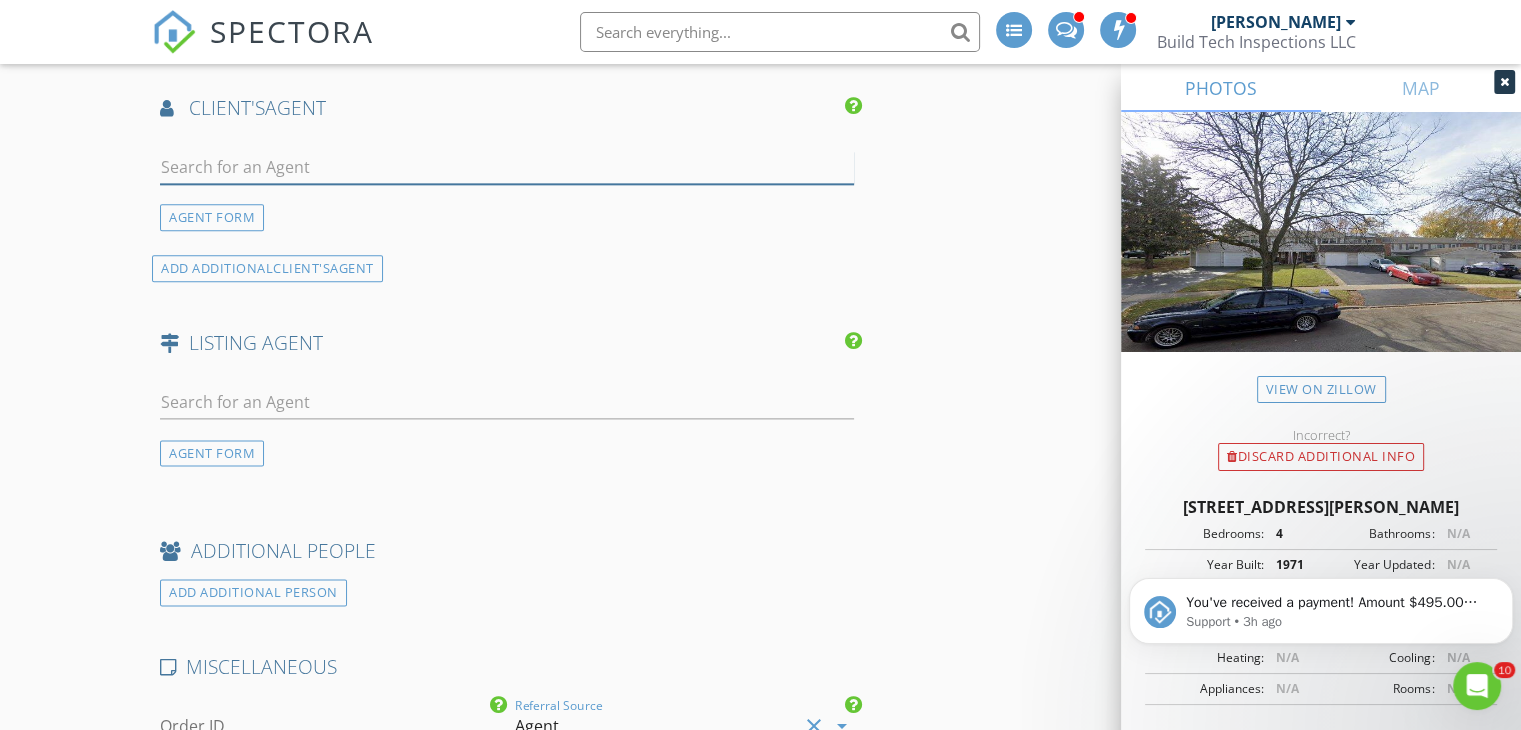 click at bounding box center (507, 167) 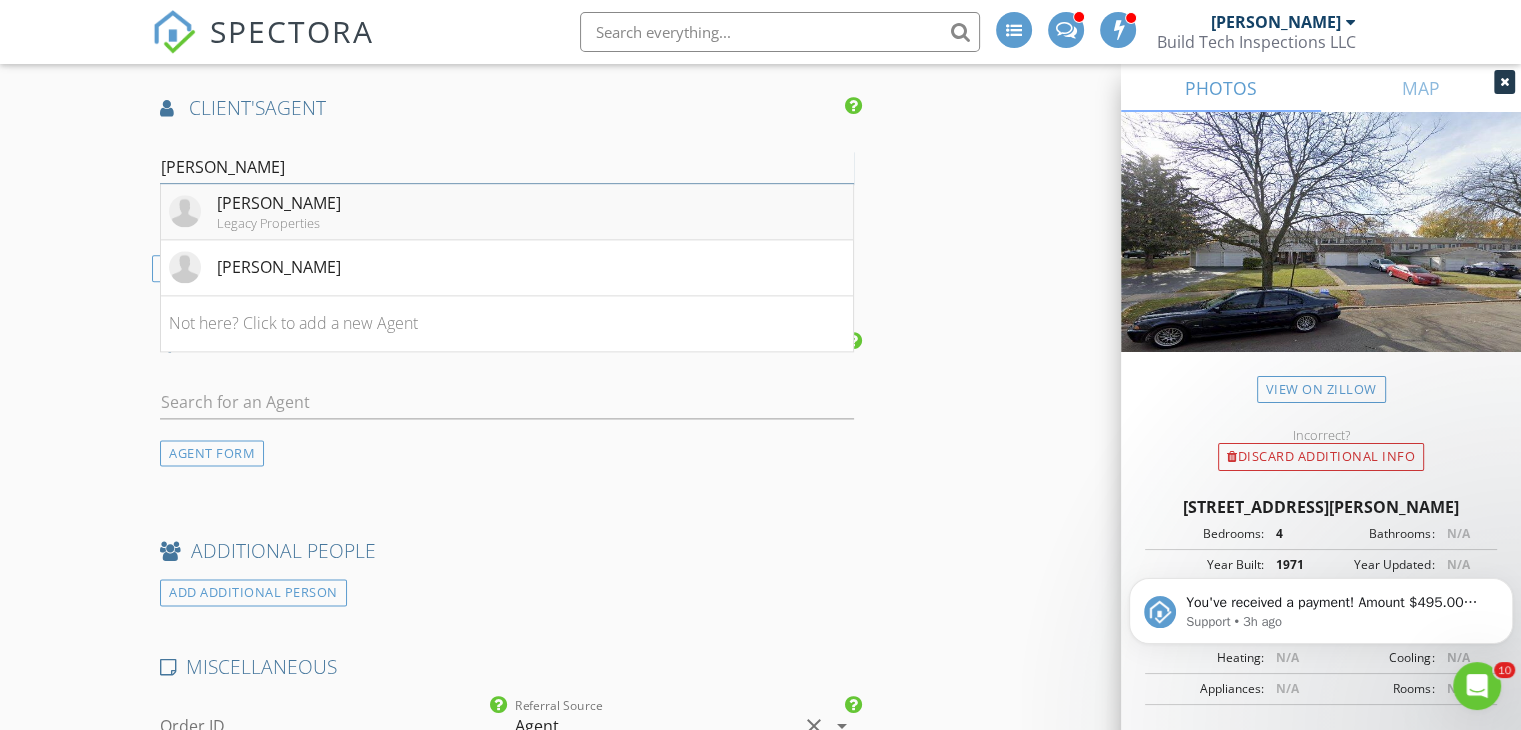 type on "eric" 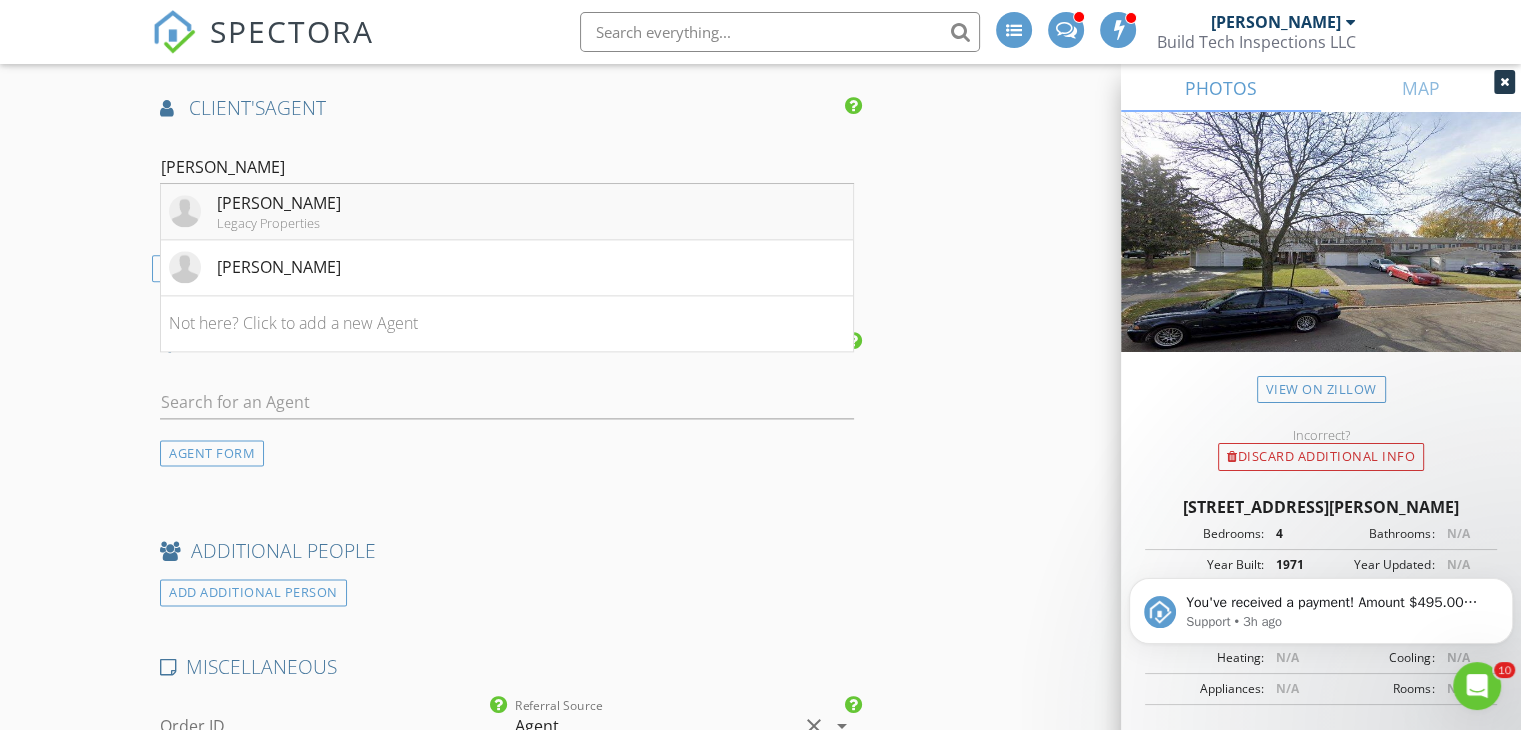 click on "Legacy Properties" at bounding box center [279, 223] 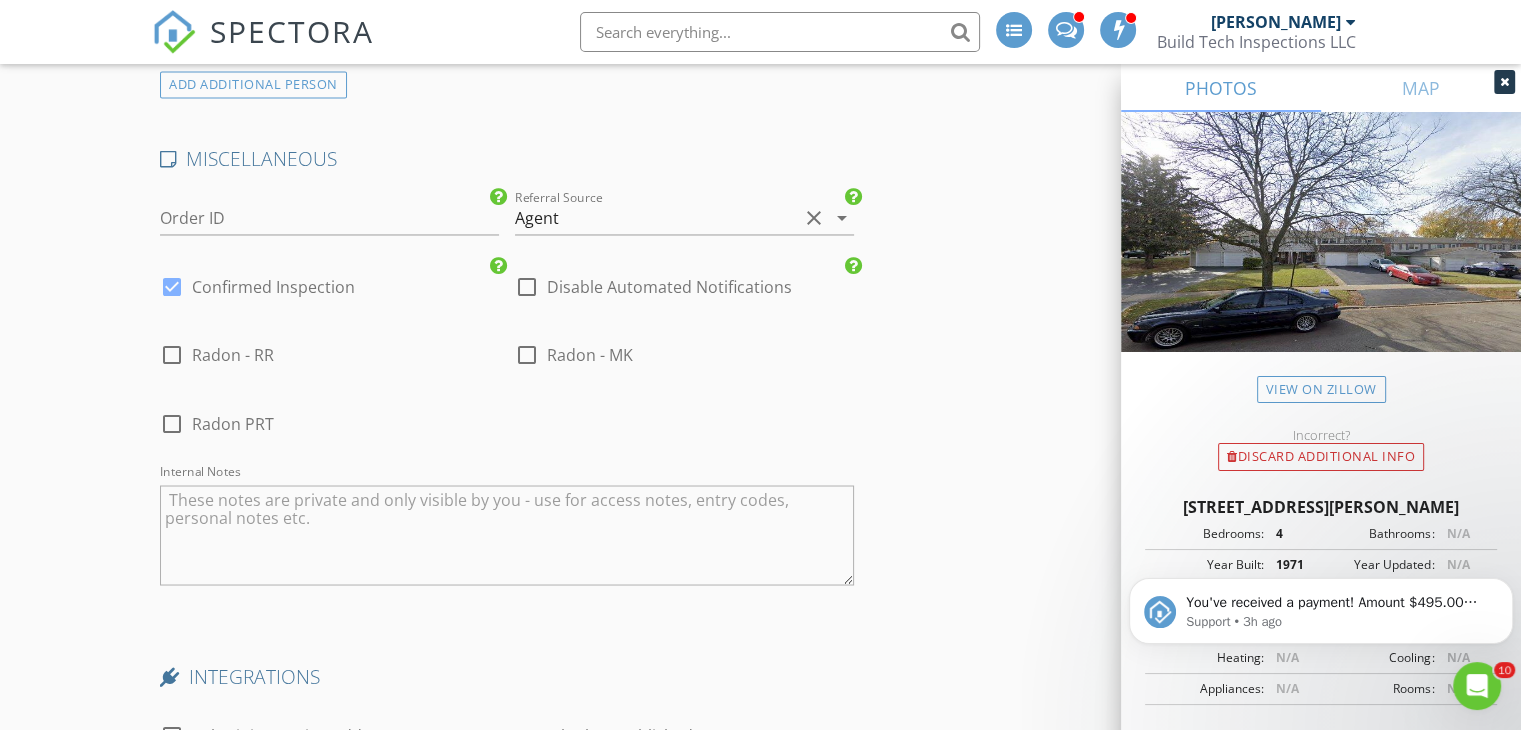 scroll, scrollTop: 3410, scrollLeft: 0, axis: vertical 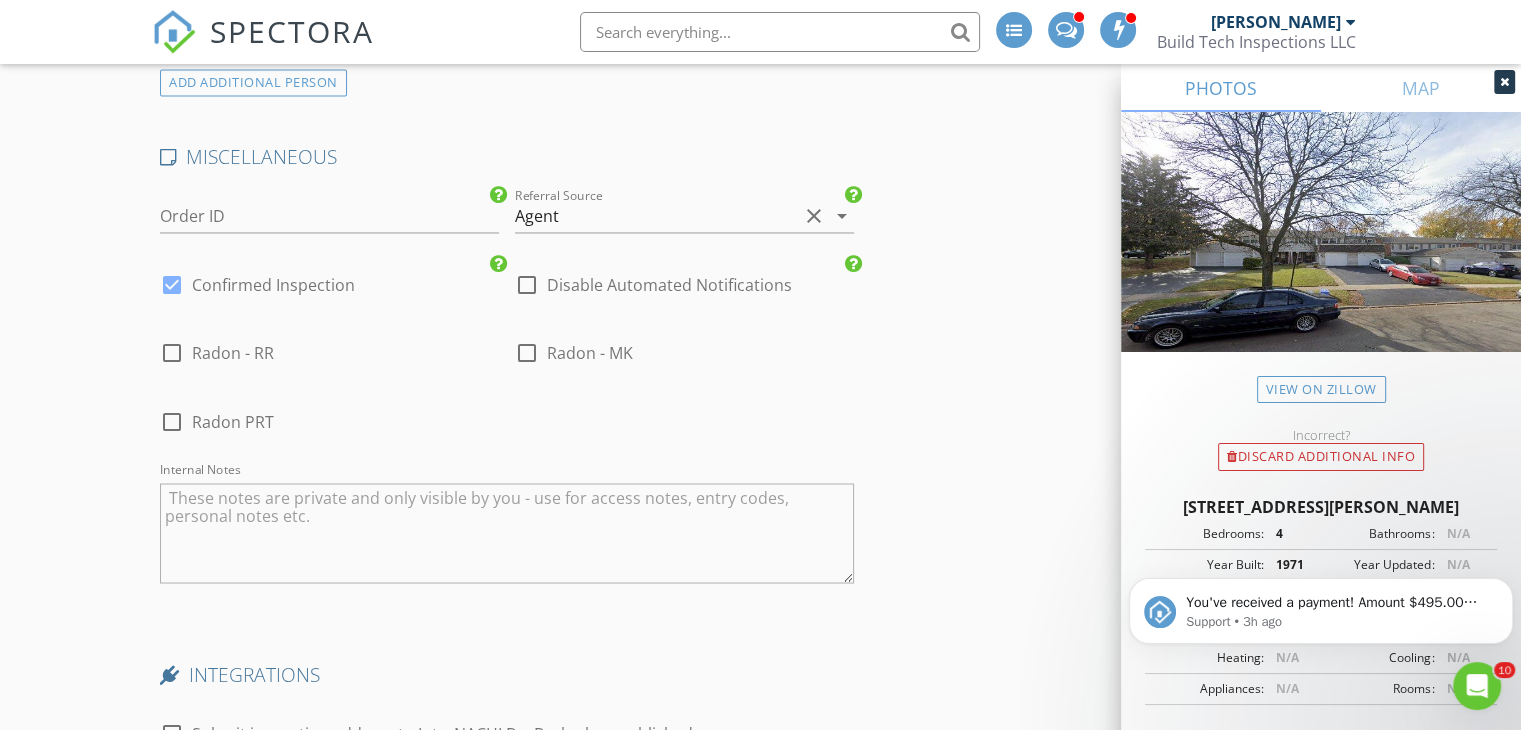 click on "Confirmed Inspection" at bounding box center [273, 285] 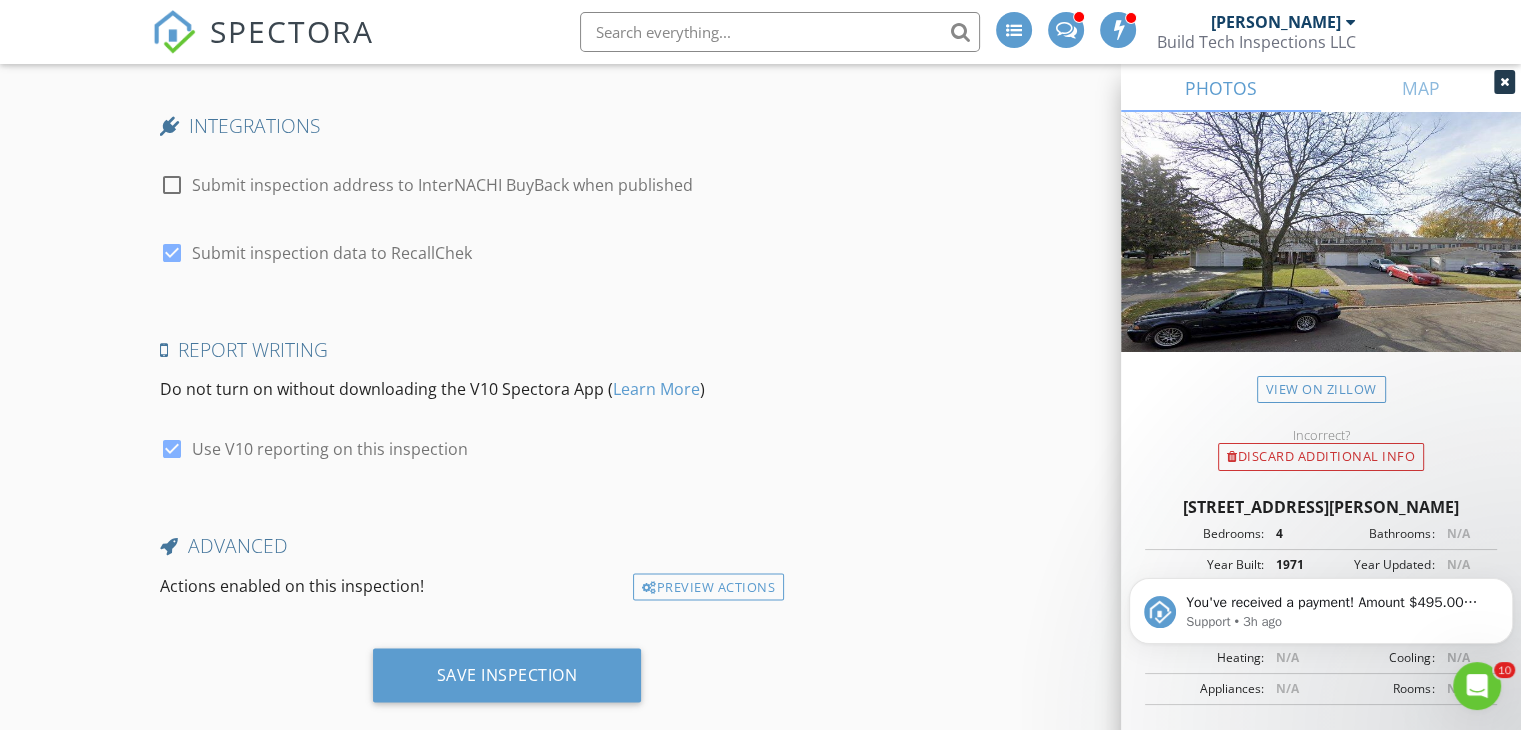 scroll, scrollTop: 3962, scrollLeft: 0, axis: vertical 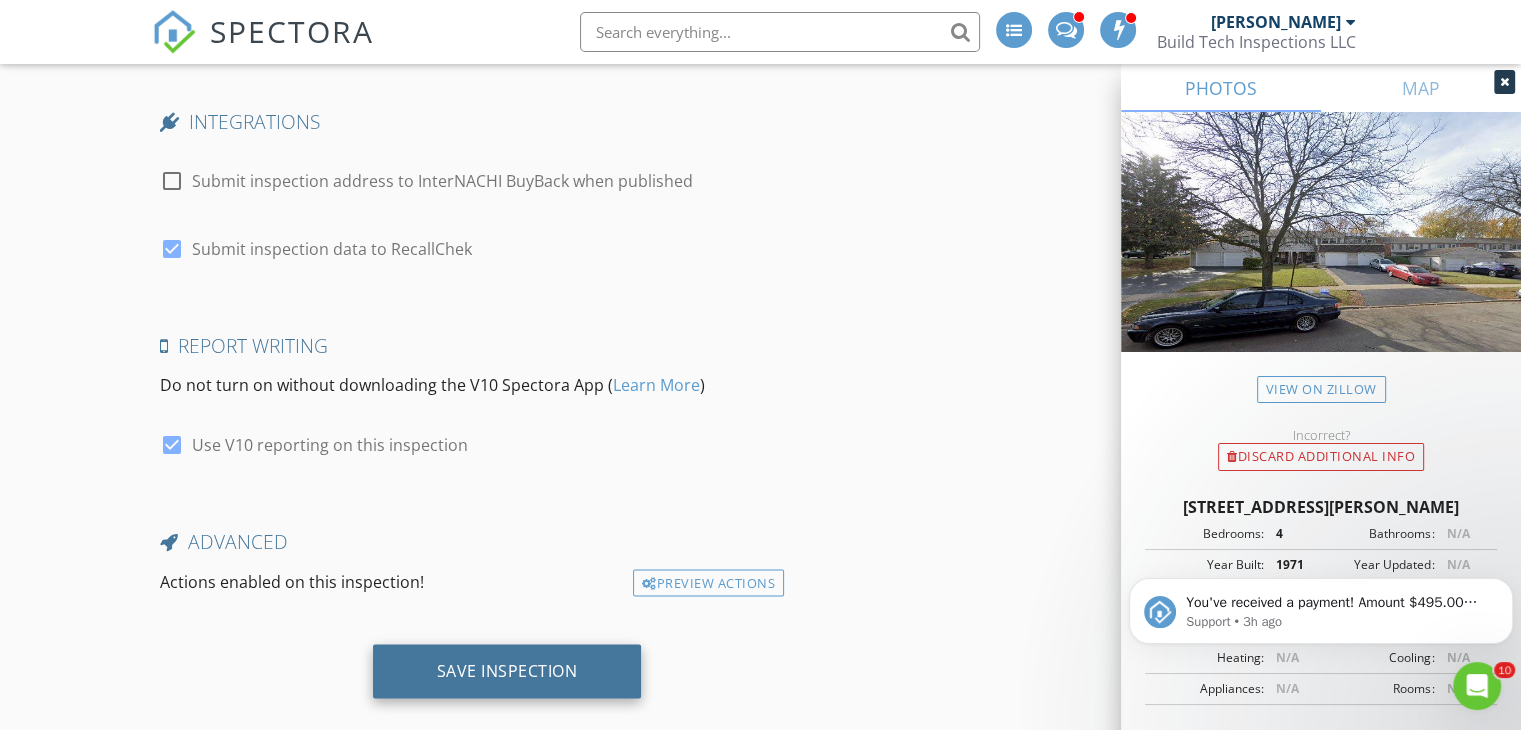 click on "Save Inspection" at bounding box center (507, 671) 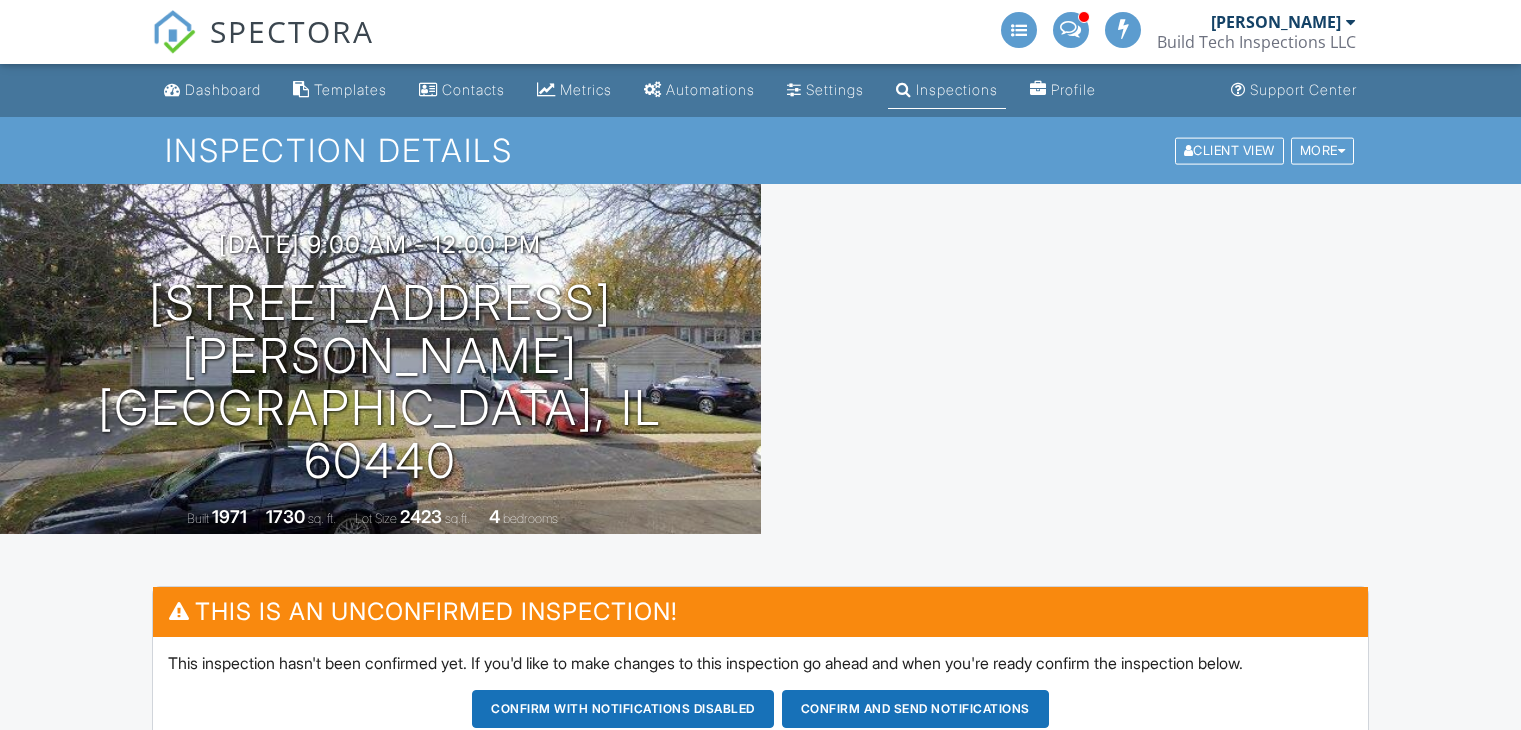 scroll, scrollTop: 0, scrollLeft: 0, axis: both 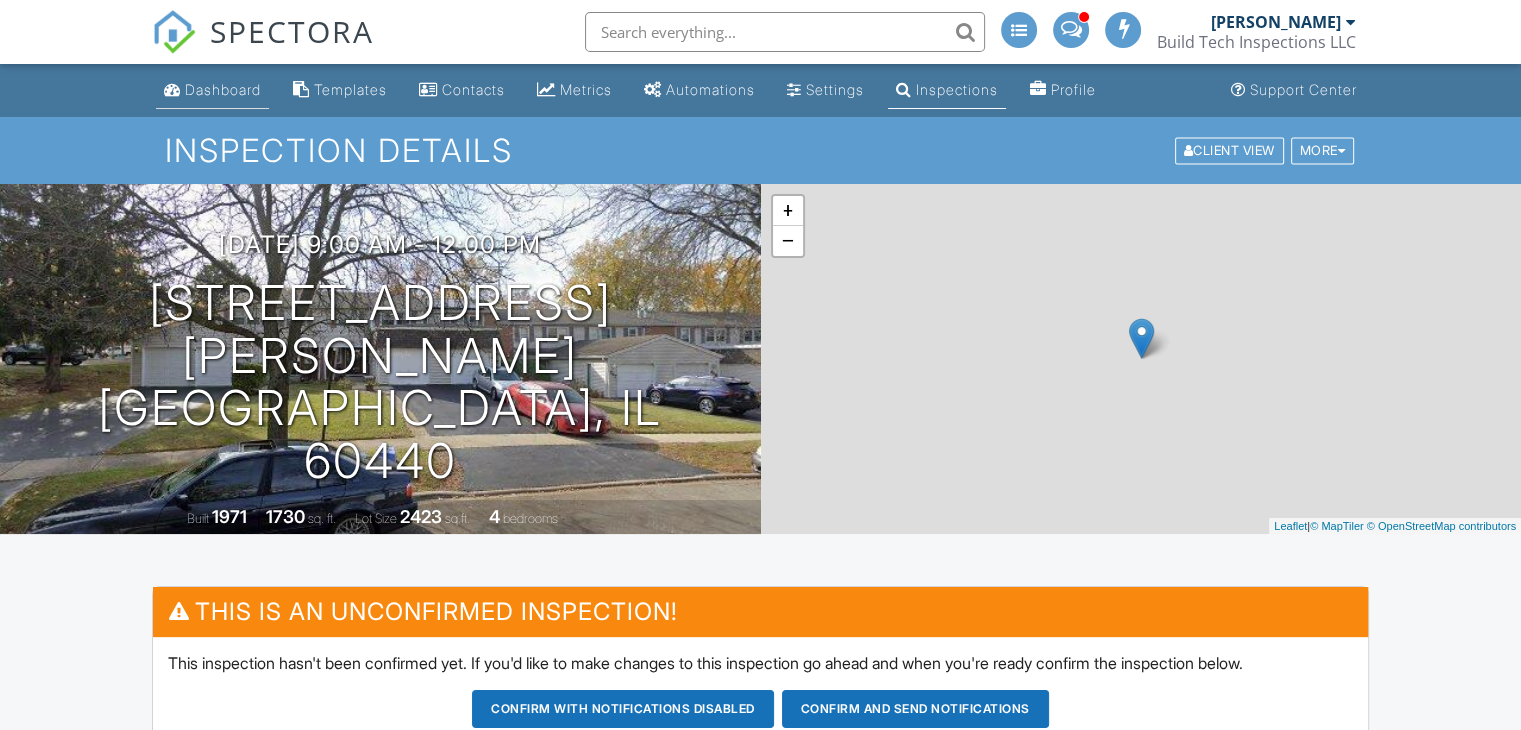 click on "Dashboard" at bounding box center (223, 89) 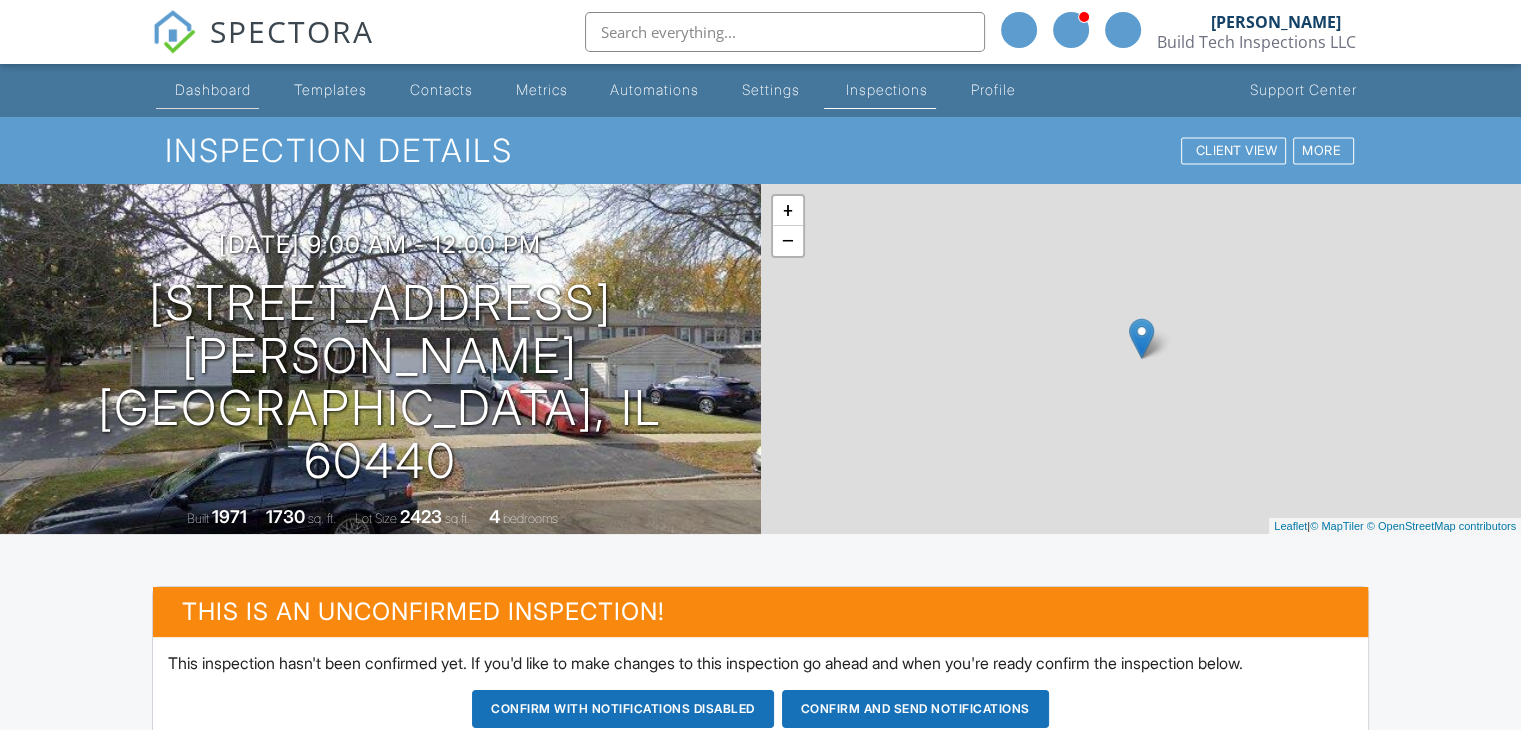 scroll, scrollTop: 0, scrollLeft: 0, axis: both 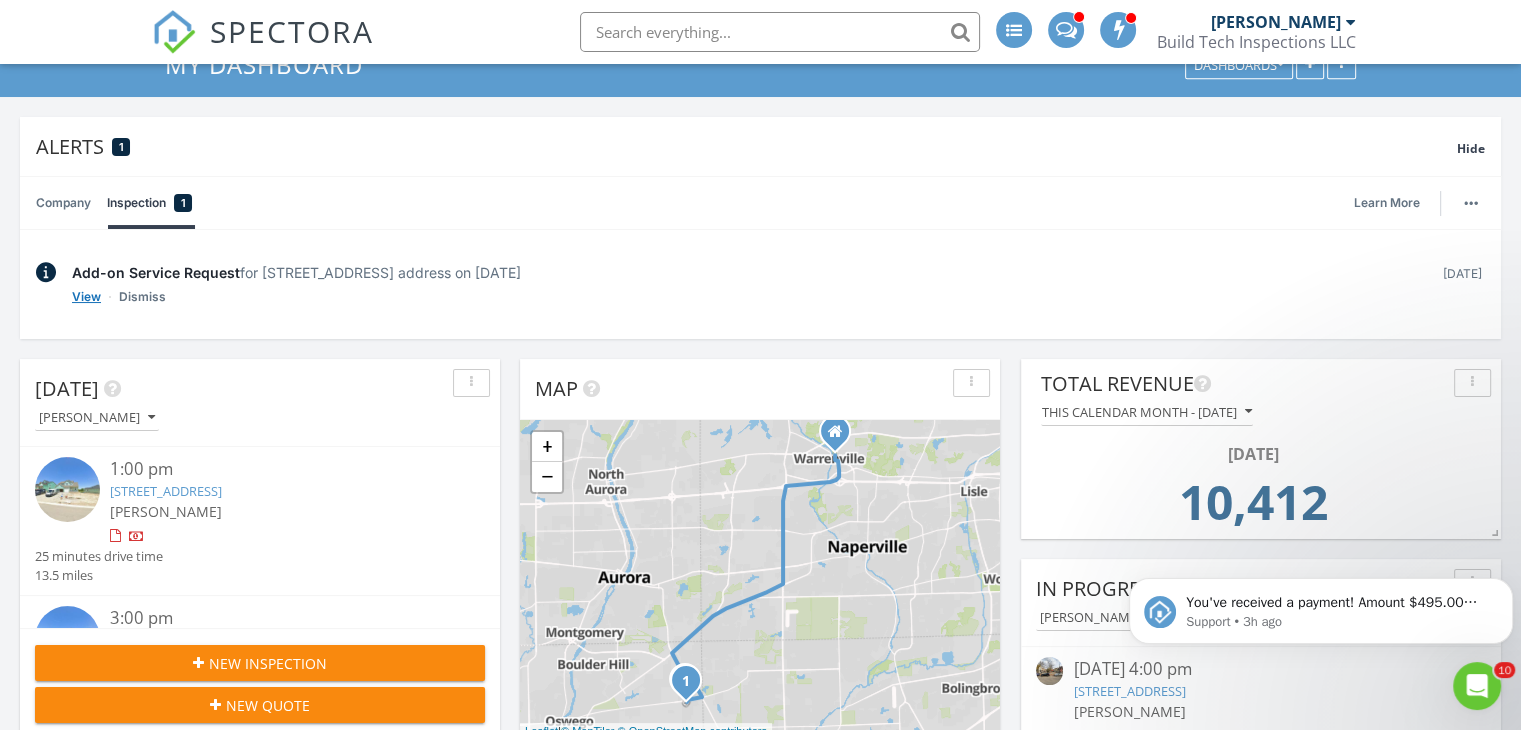 click on "View" at bounding box center [86, 297] 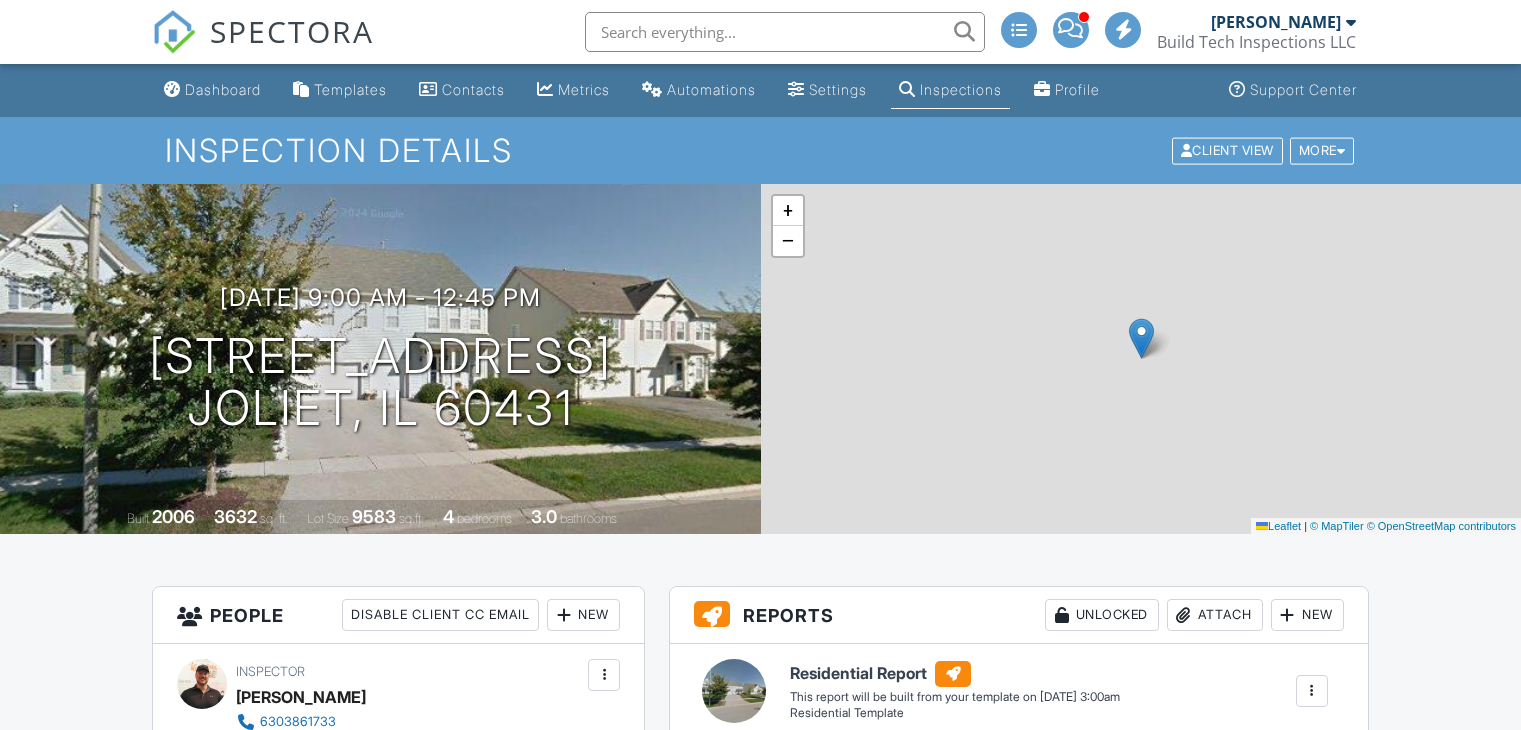 scroll, scrollTop: 0, scrollLeft: 0, axis: both 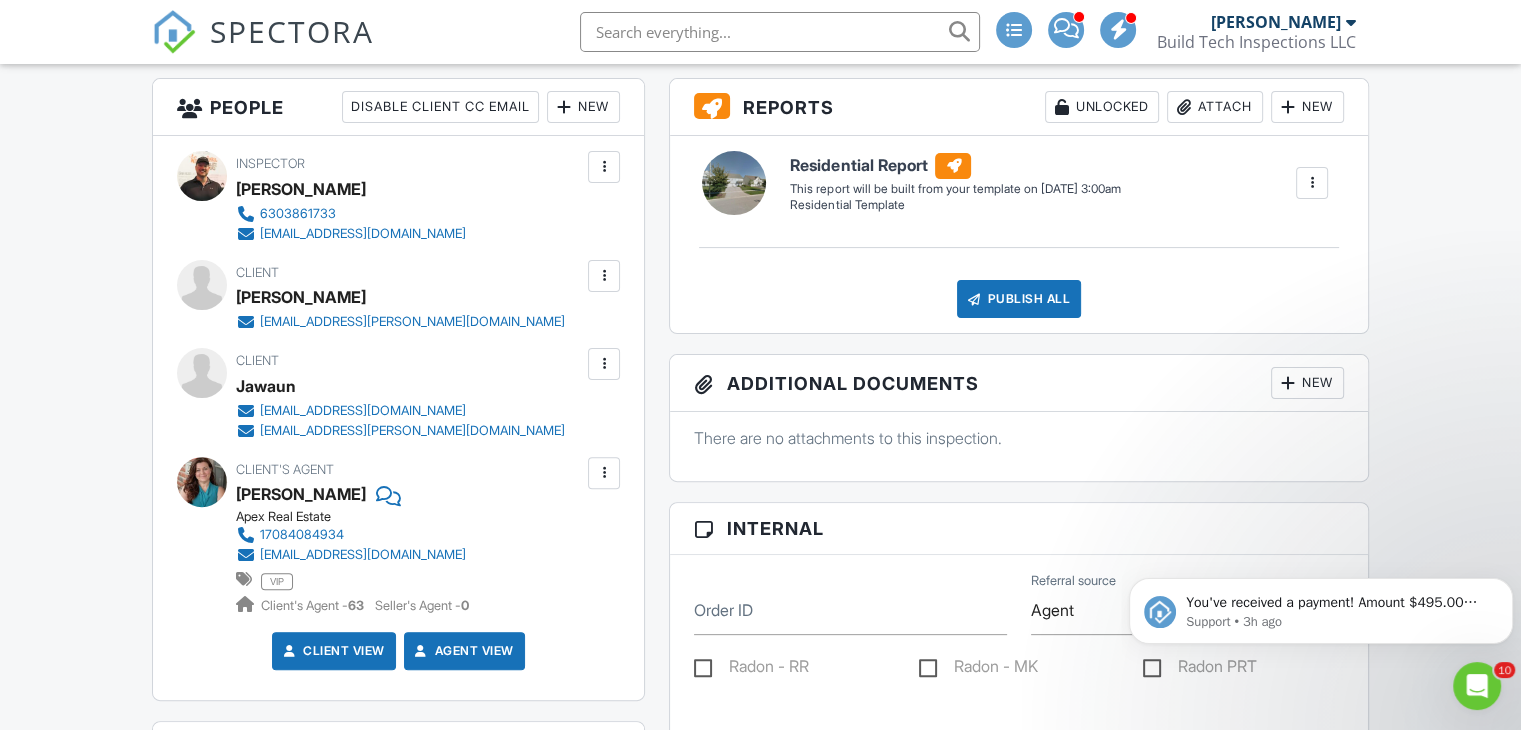 click at bounding box center [604, 364] 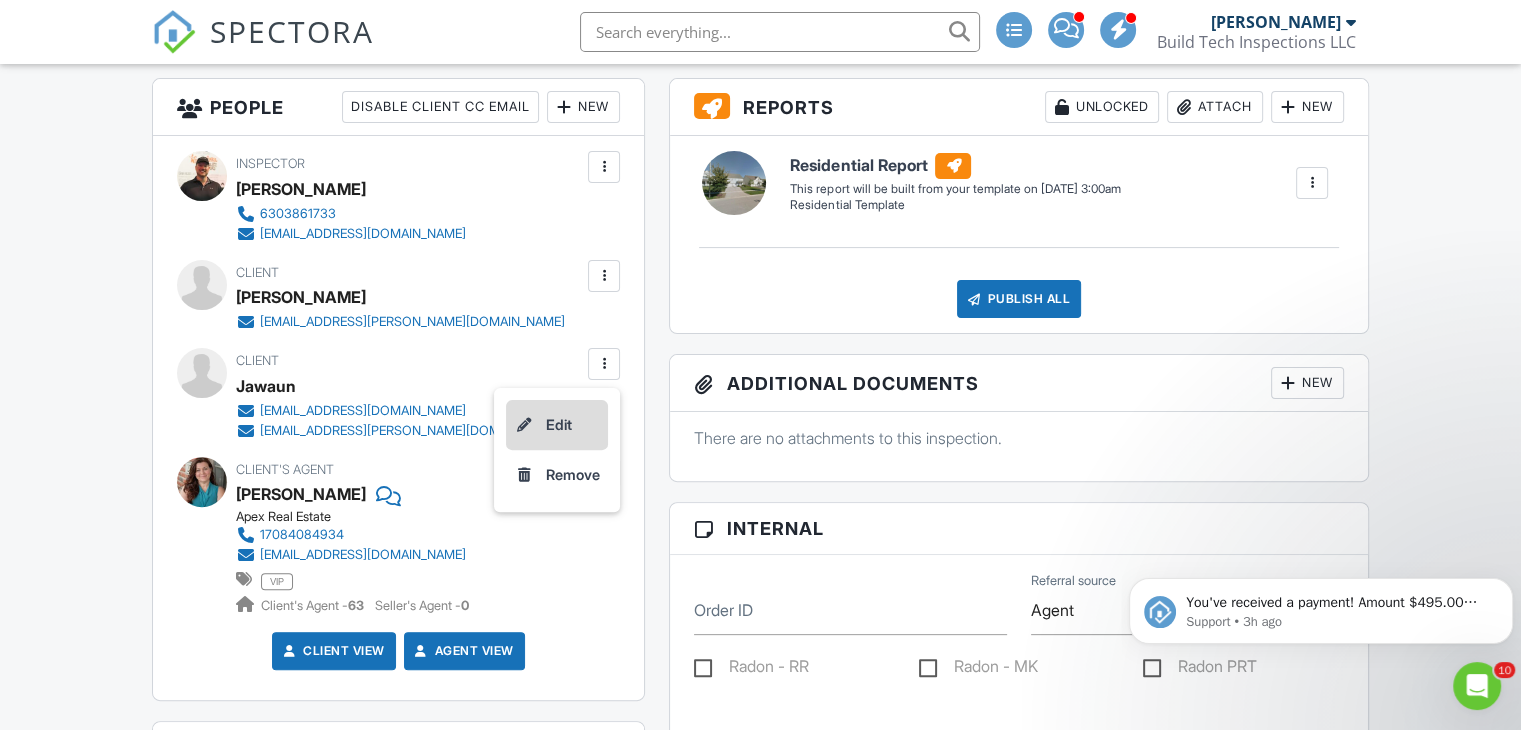 click on "Edit" at bounding box center [557, 425] 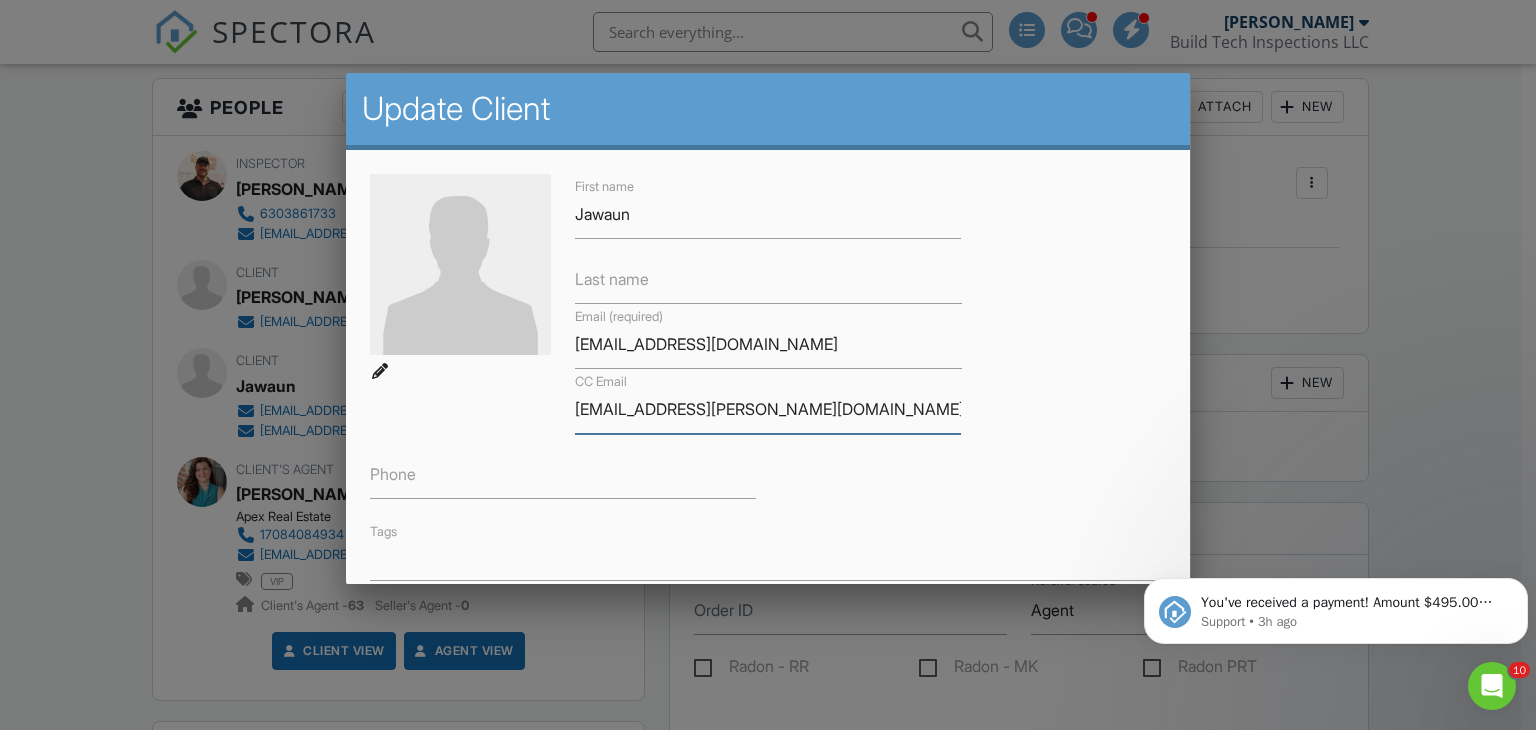click on "Kailah.norris@gmail.com" at bounding box center (768, 409) 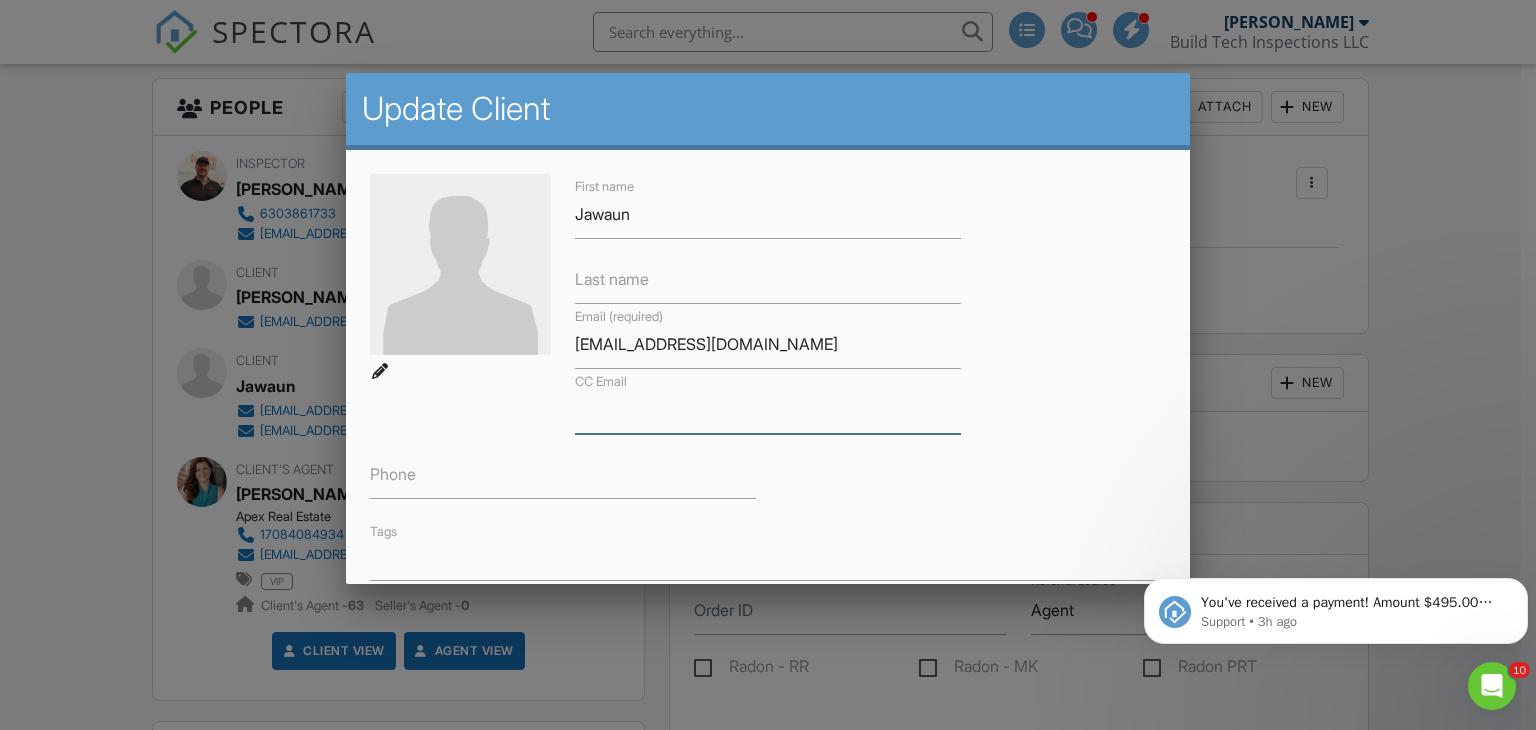 scroll, scrollTop: 354, scrollLeft: 0, axis: vertical 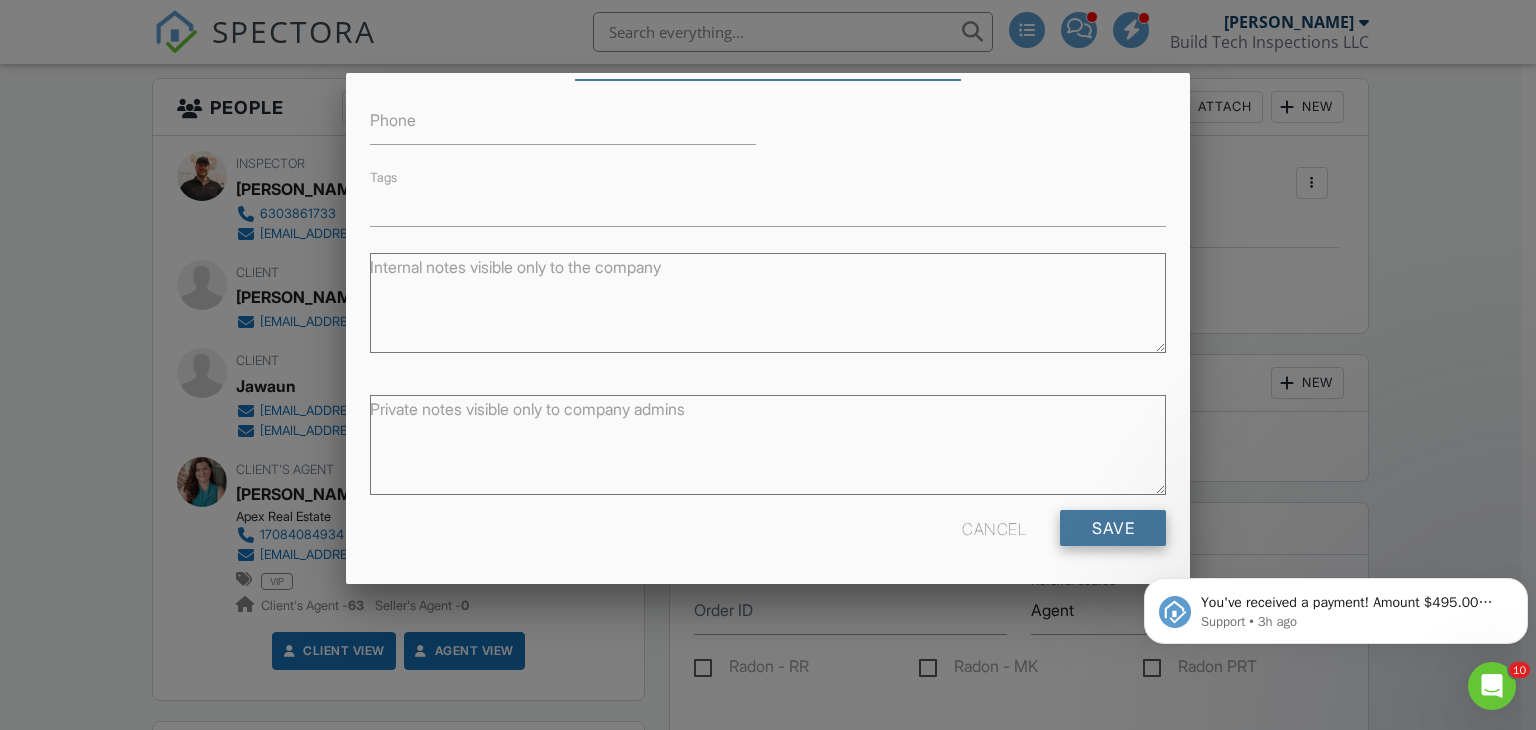type 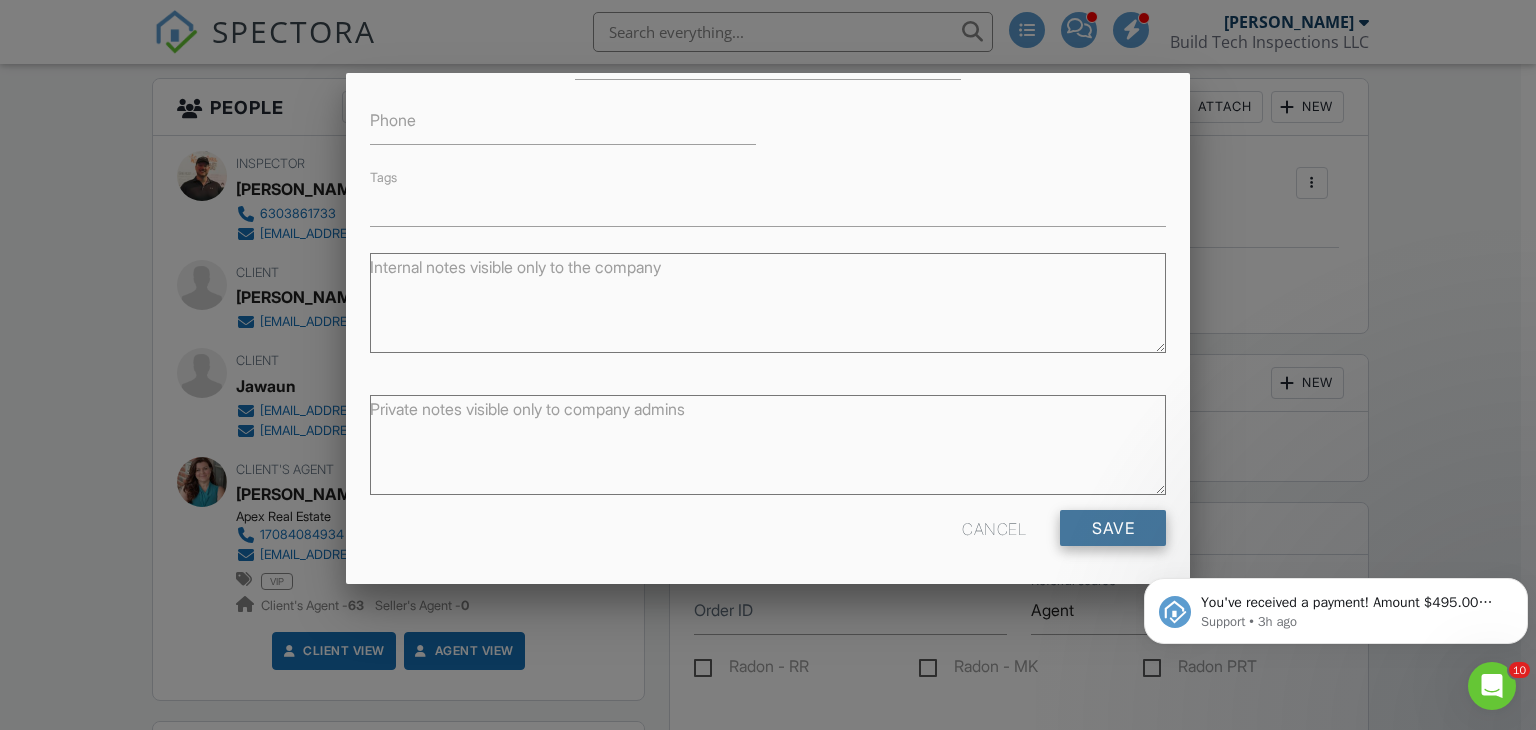 click on "Save" at bounding box center [1113, 528] 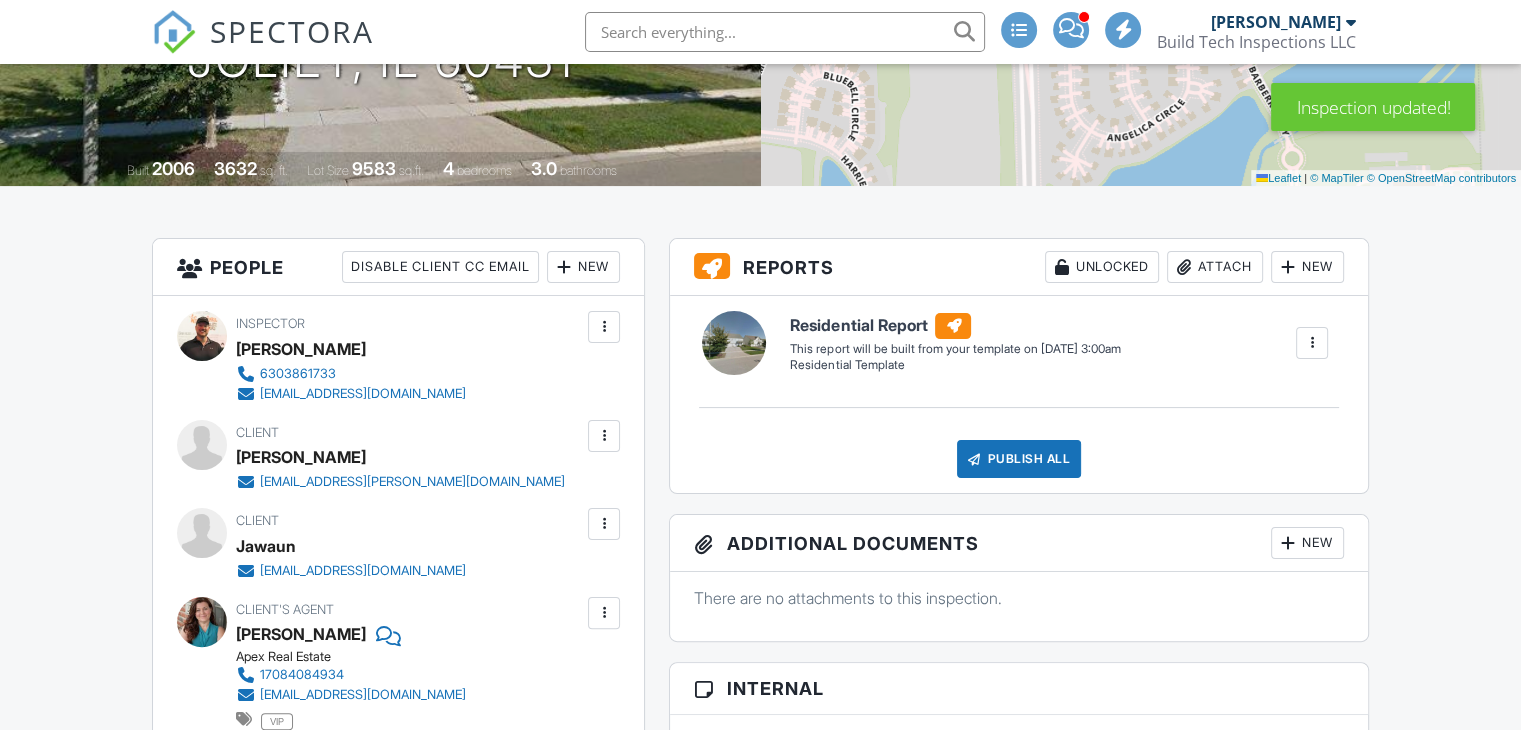 scroll, scrollTop: 540, scrollLeft: 0, axis: vertical 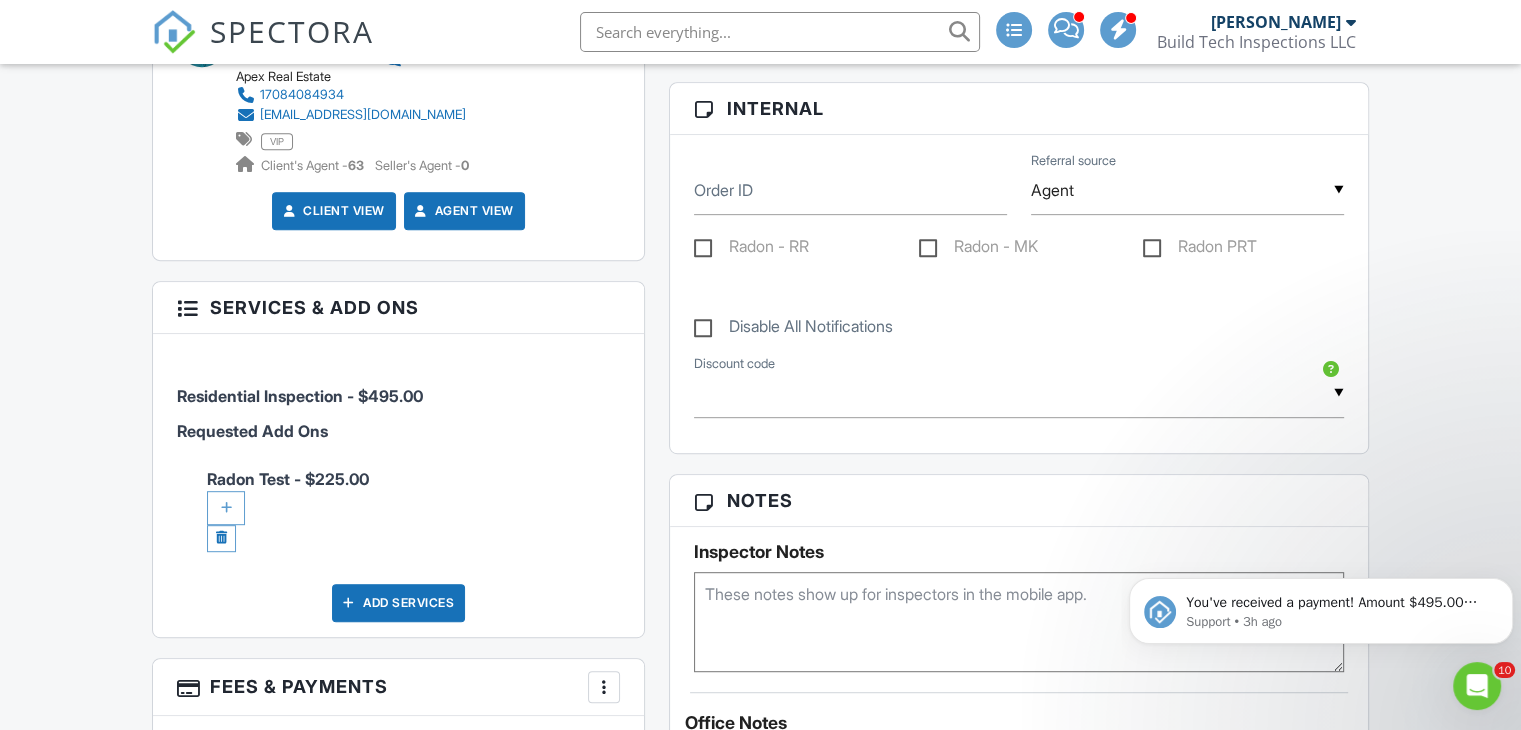 click on "Radon - MK" at bounding box center [978, 249] 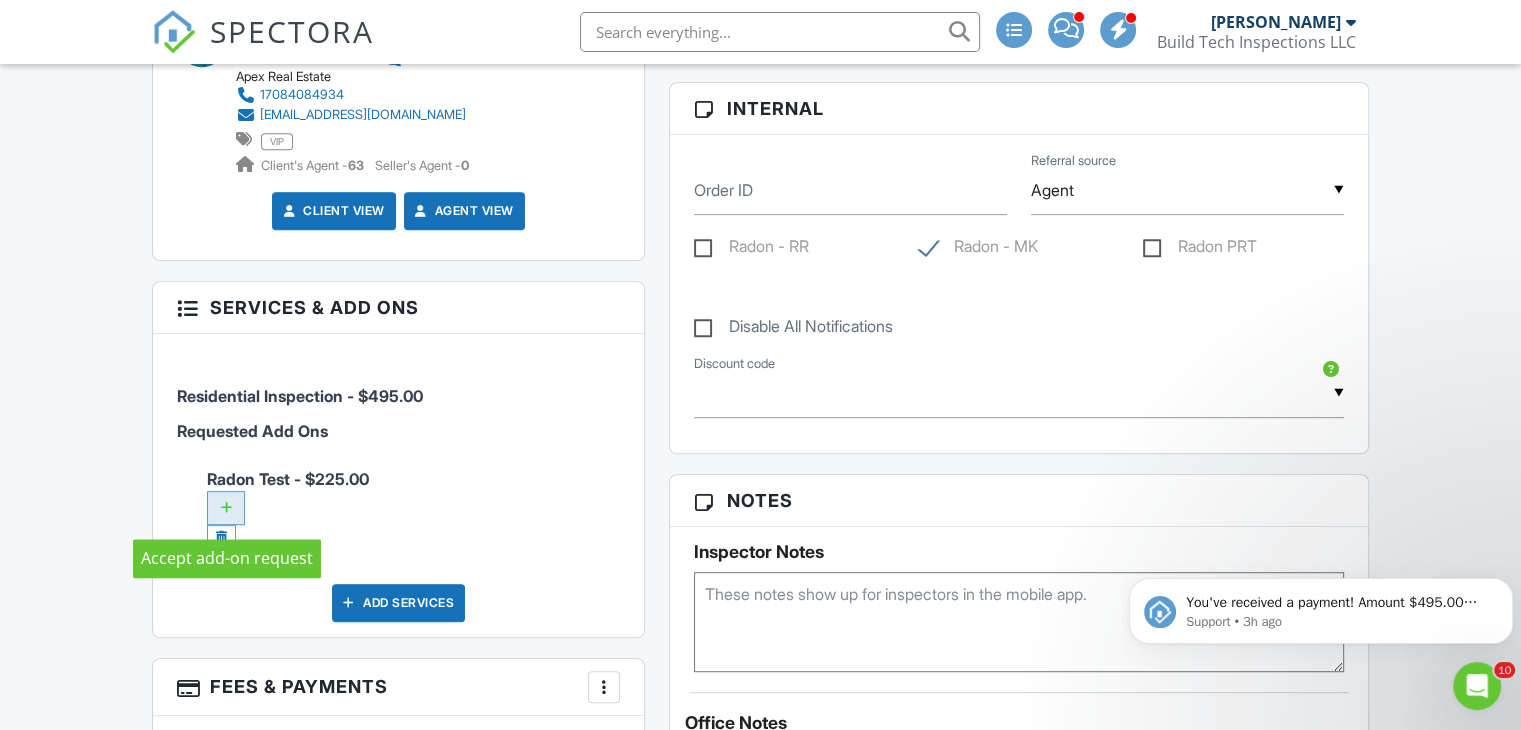 click at bounding box center [226, 508] 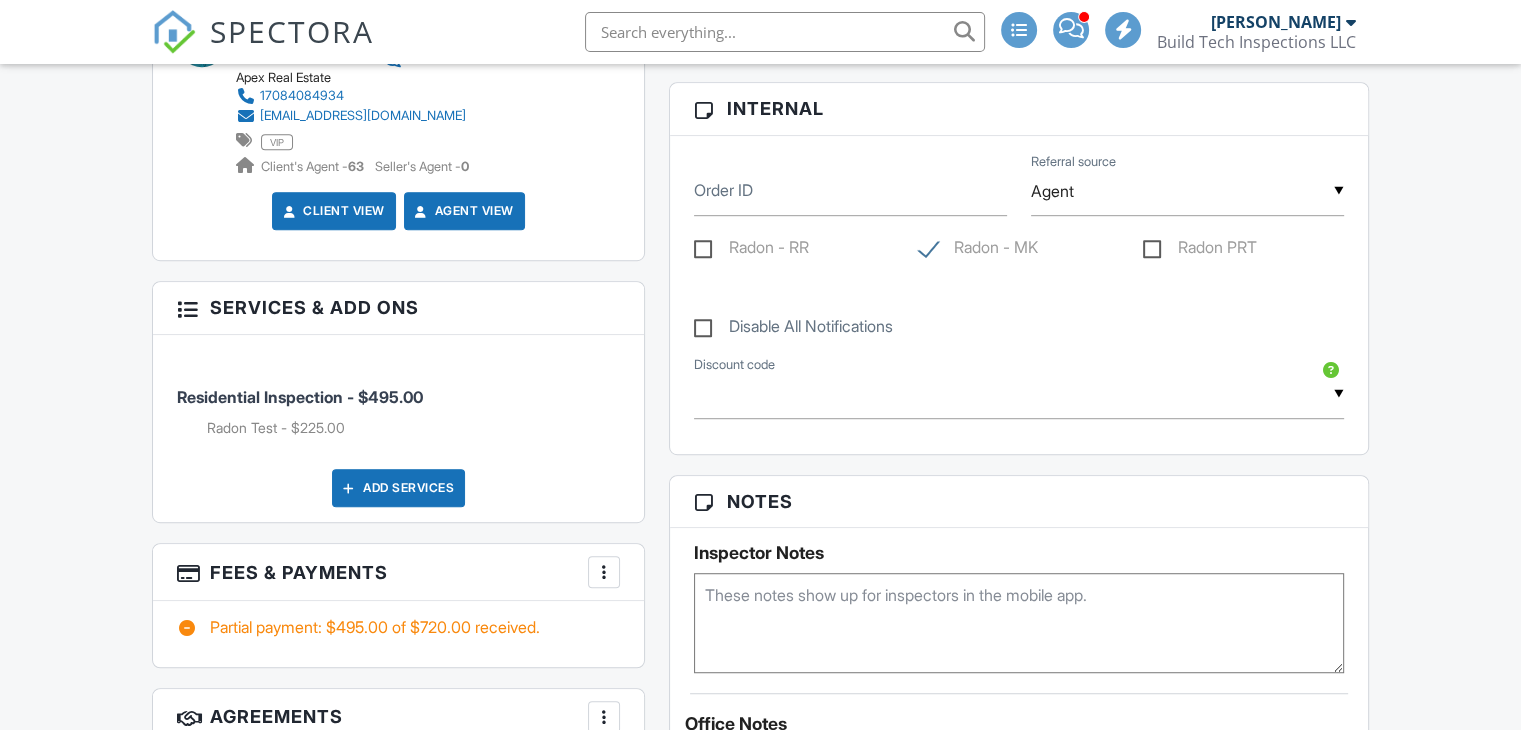 scroll, scrollTop: 1808, scrollLeft: 0, axis: vertical 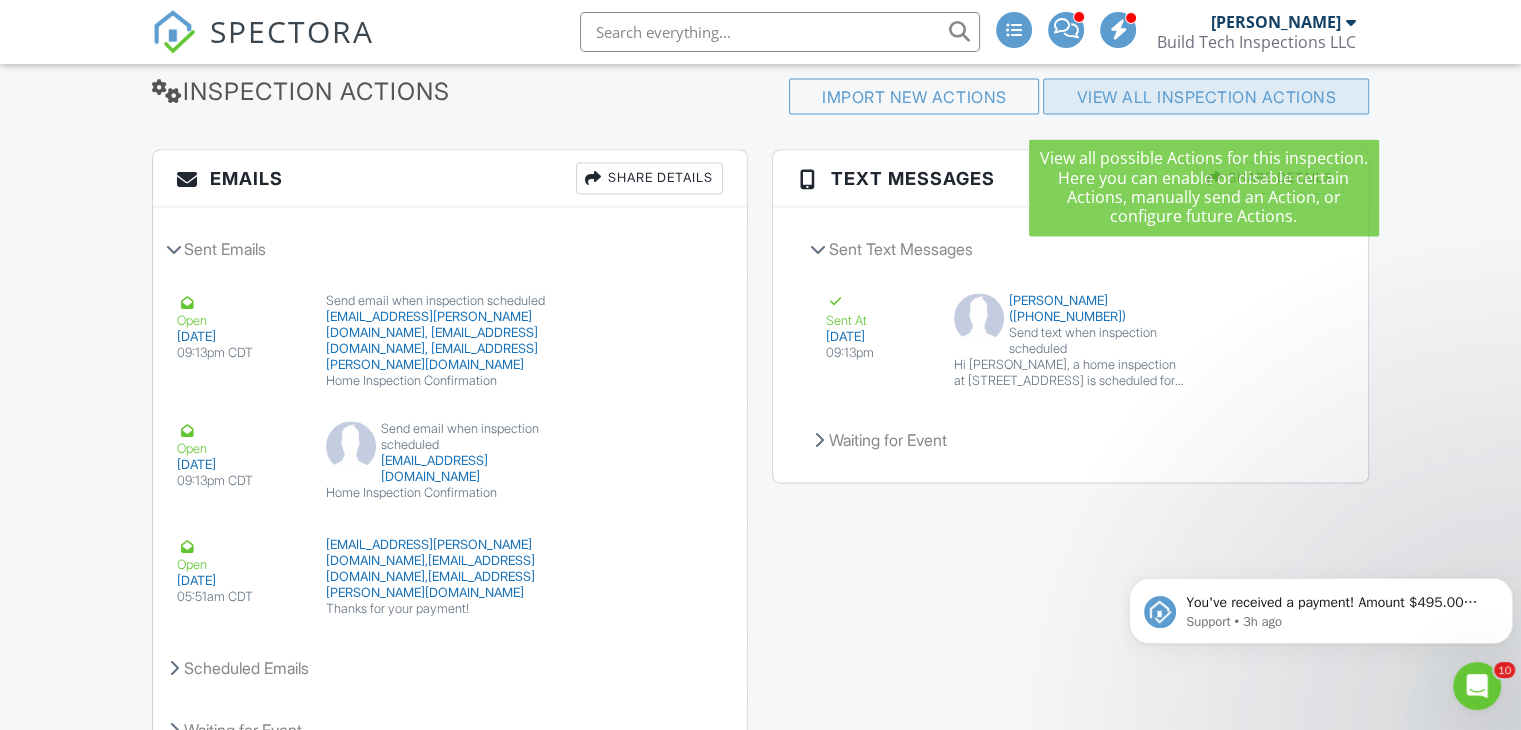 click on "View All Inspection Actions" at bounding box center [1206, 97] 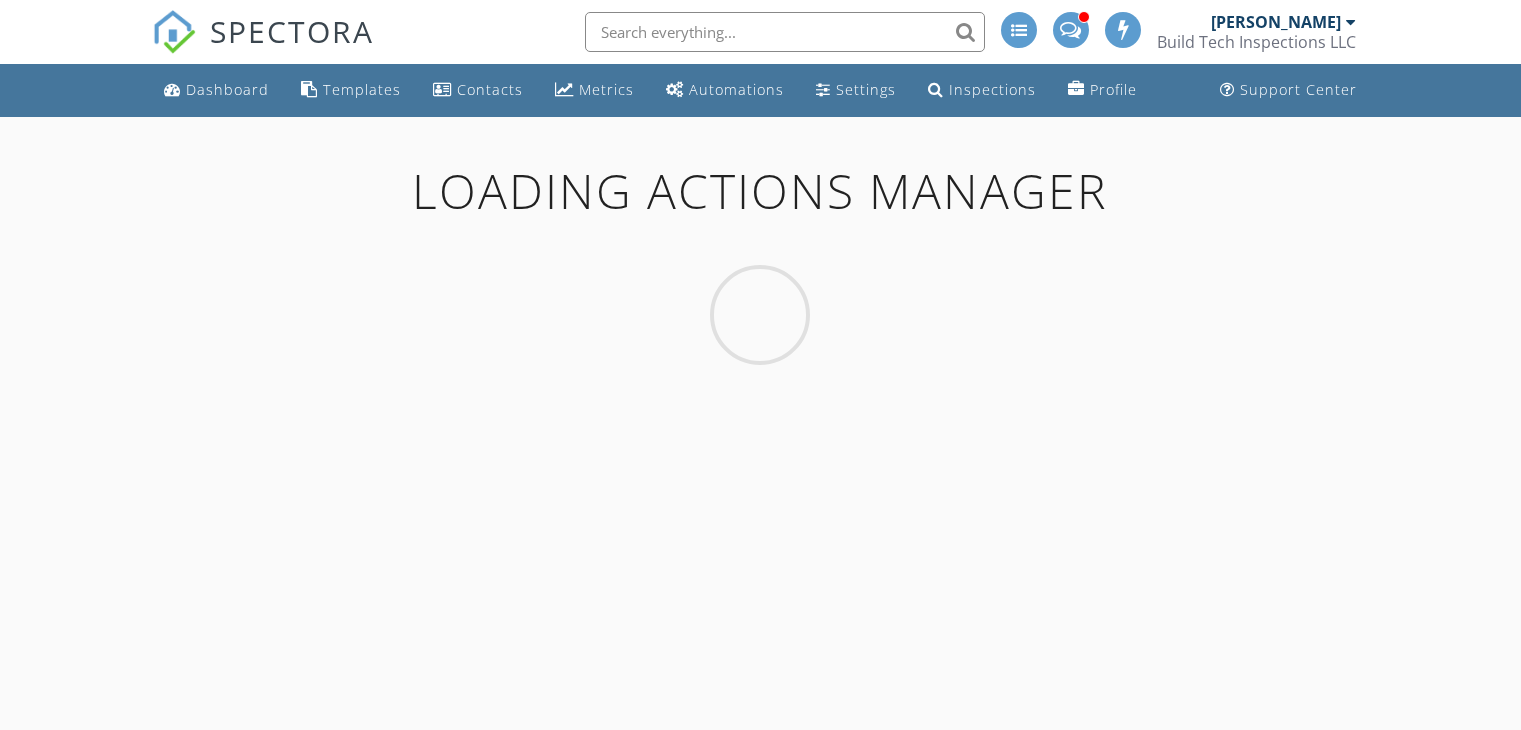 scroll, scrollTop: 0, scrollLeft: 0, axis: both 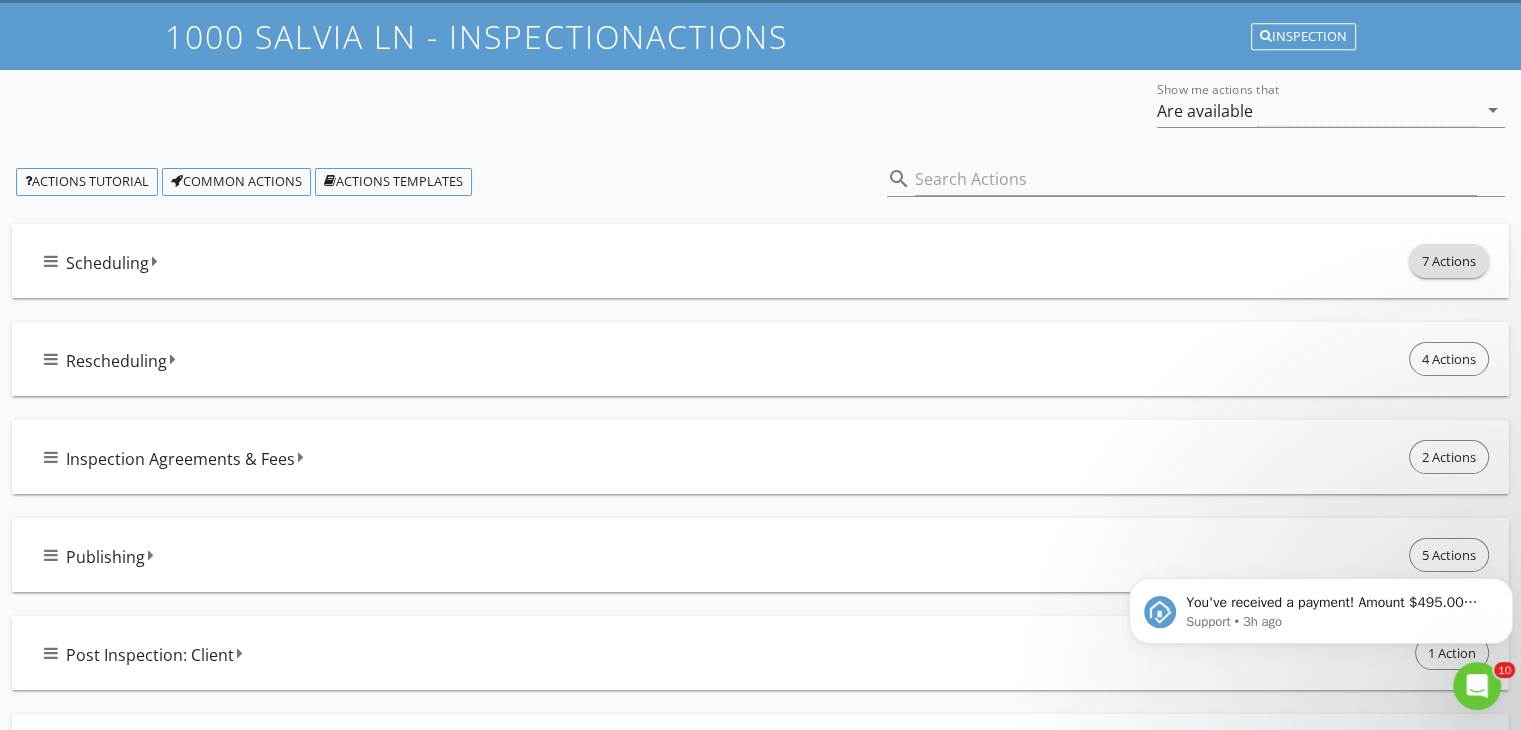 click on "7 Actions" at bounding box center (1449, 261) 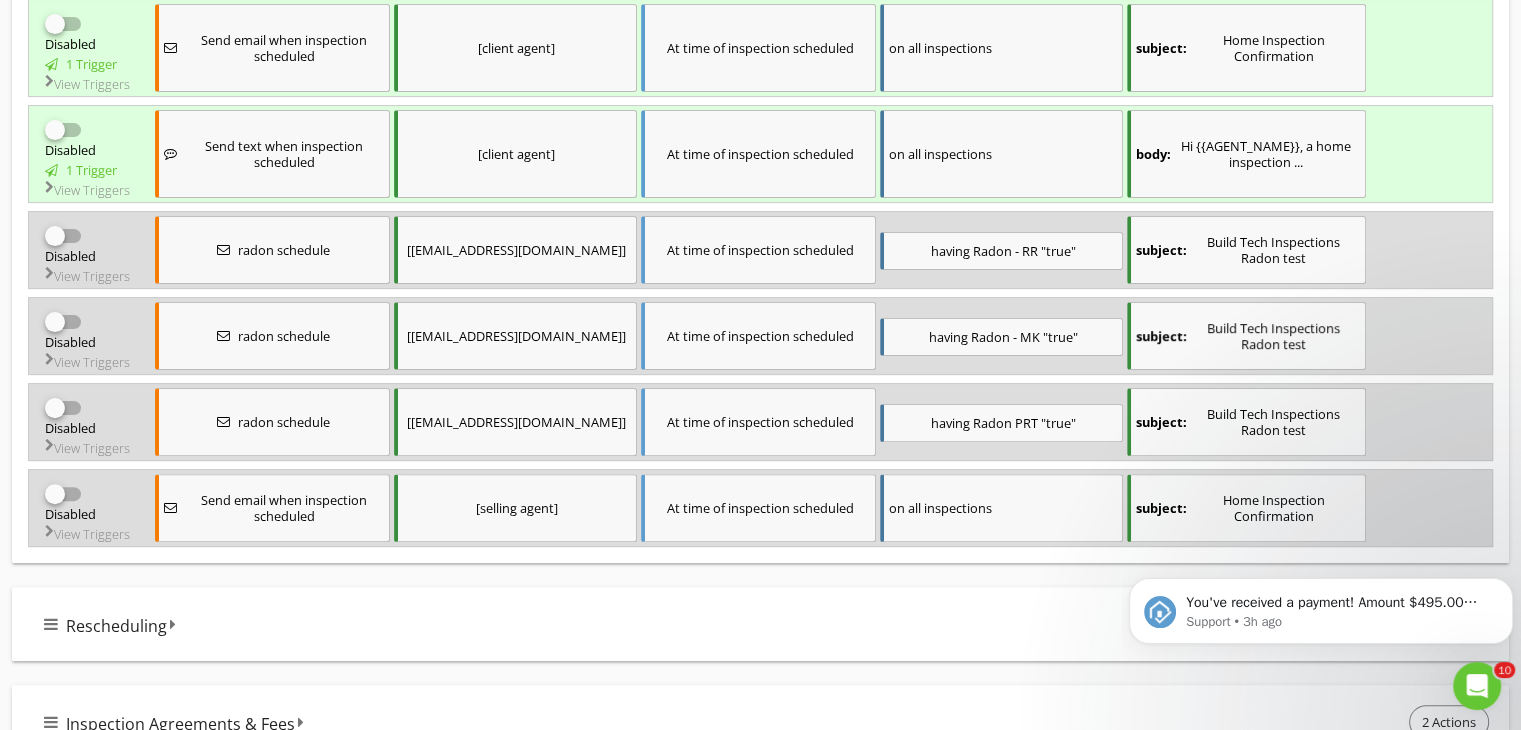 scroll, scrollTop: 539, scrollLeft: 0, axis: vertical 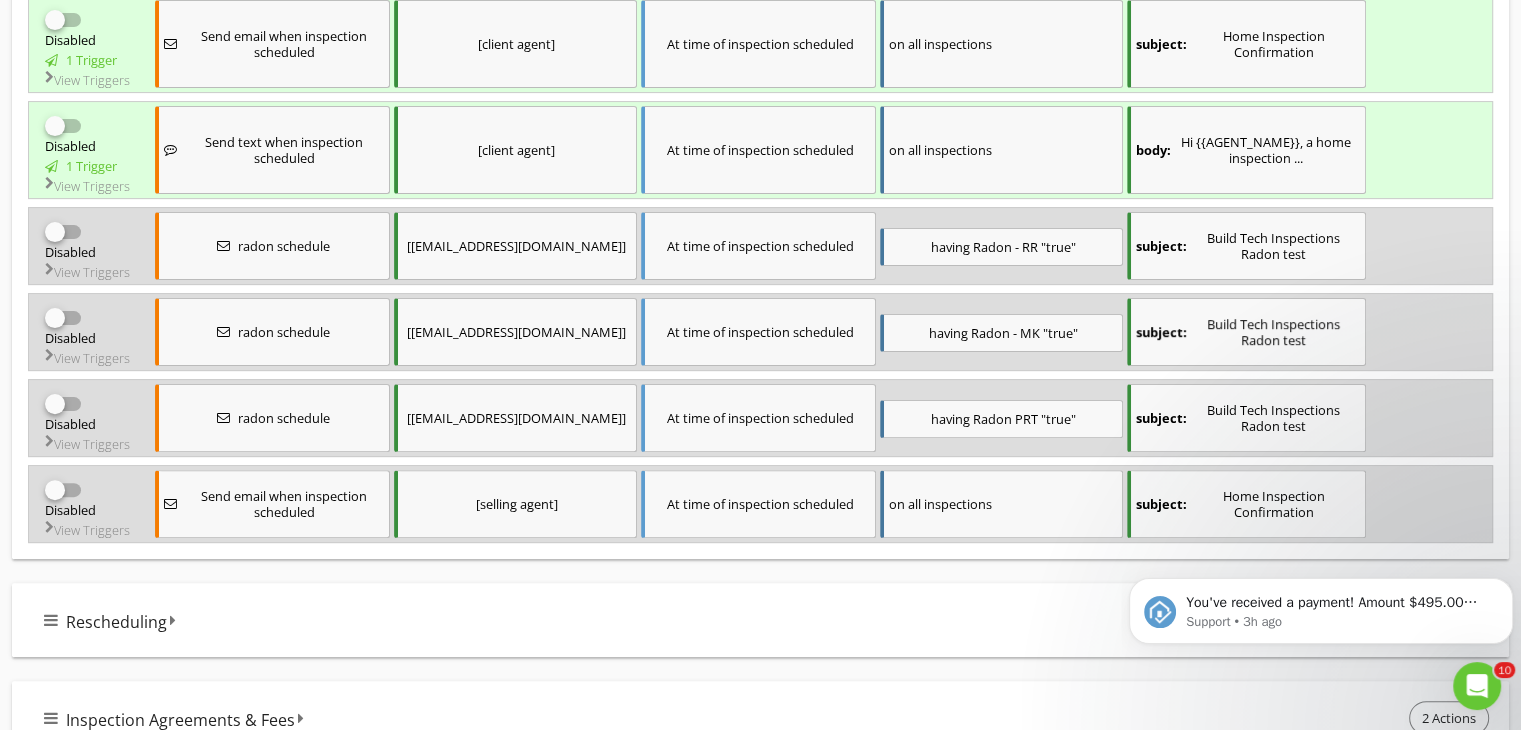 click at bounding box center [55, 318] 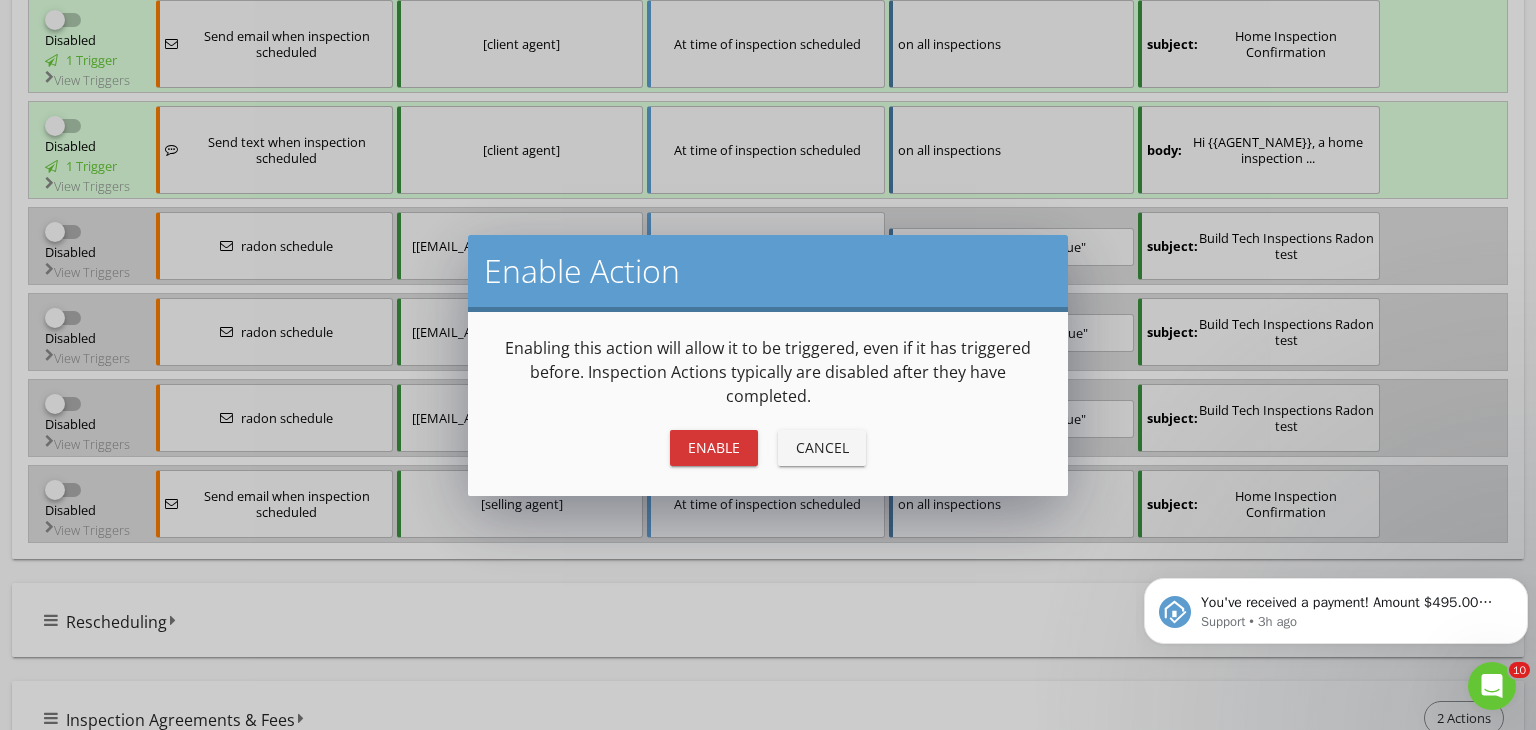 click on "Enable" at bounding box center [714, 447] 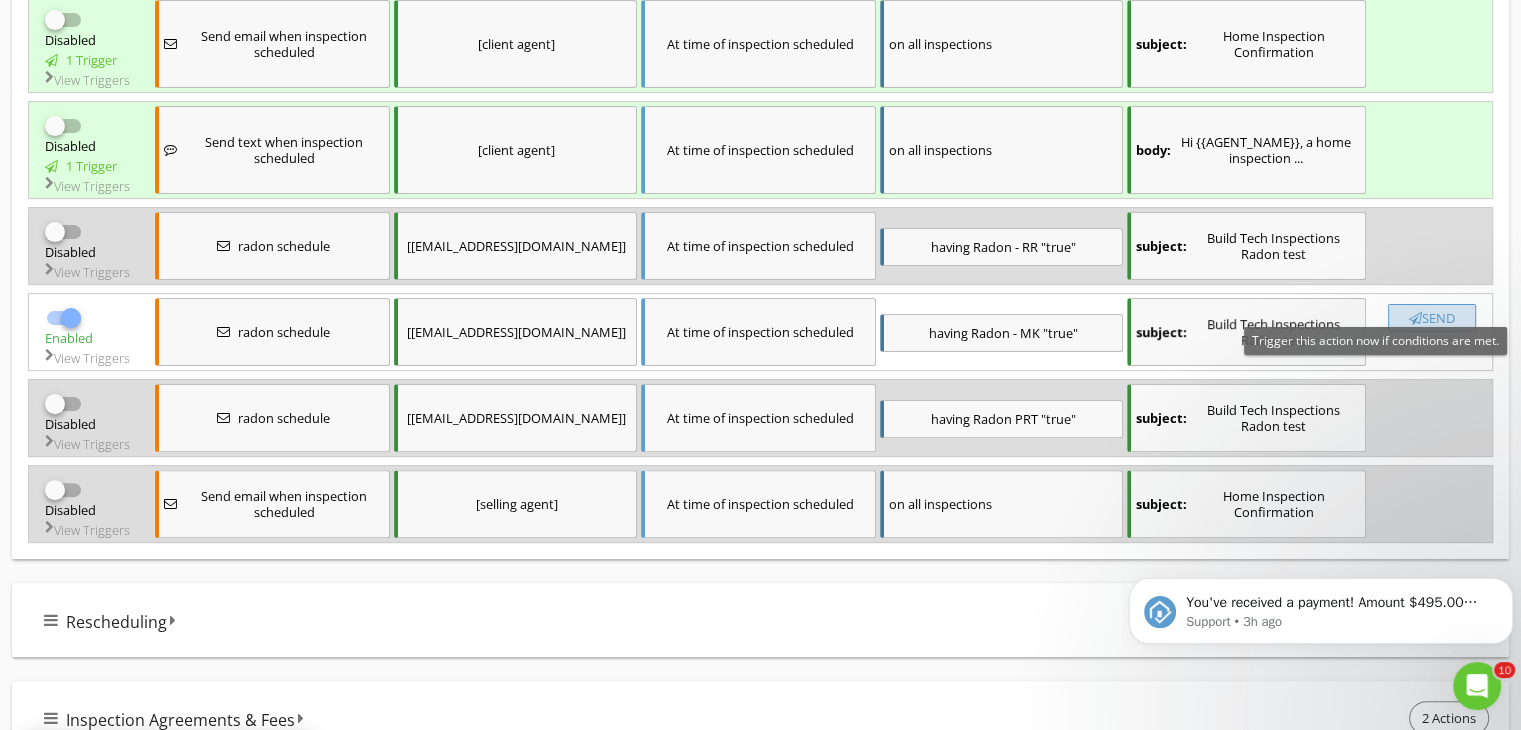 click at bounding box center [1415, 318] 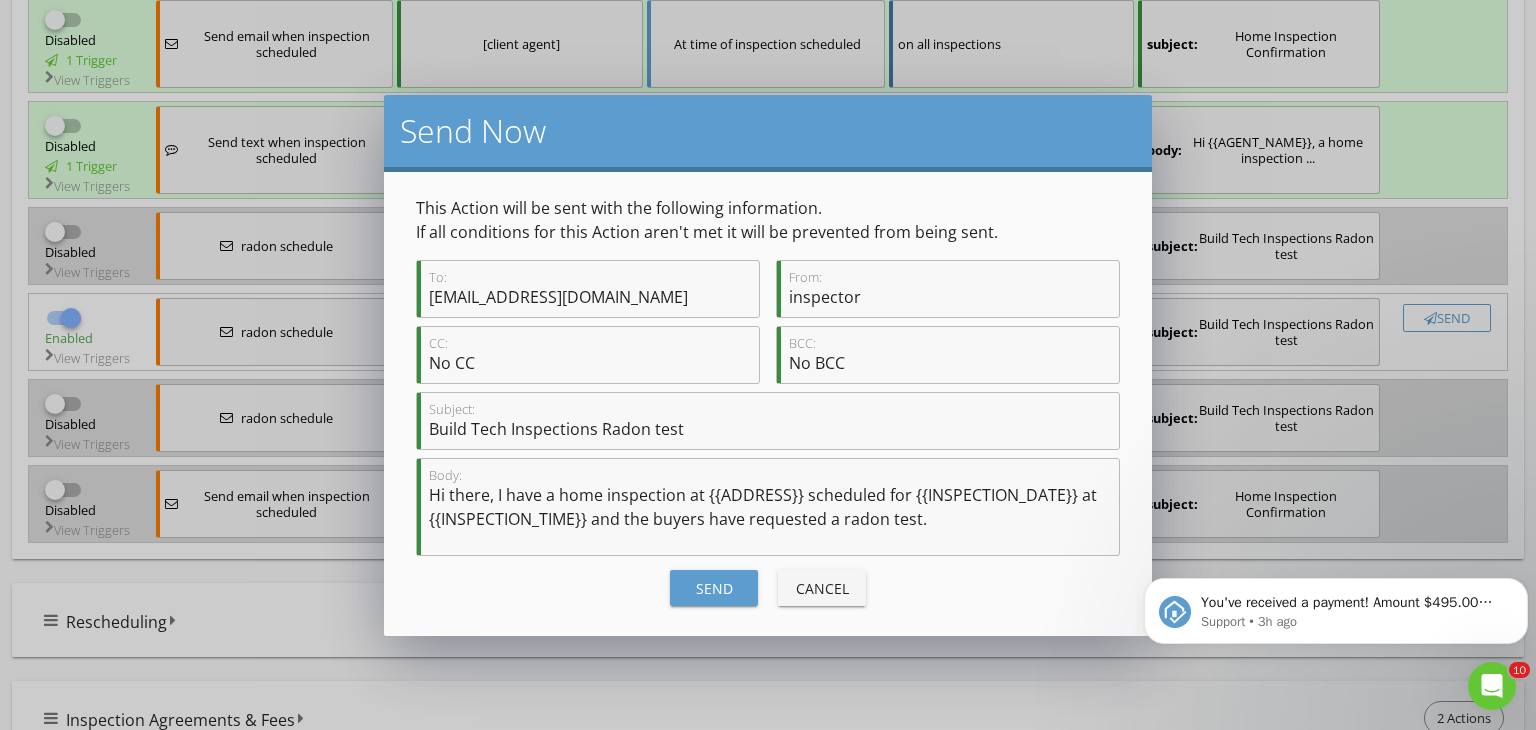 click on "Send" at bounding box center (714, 588) 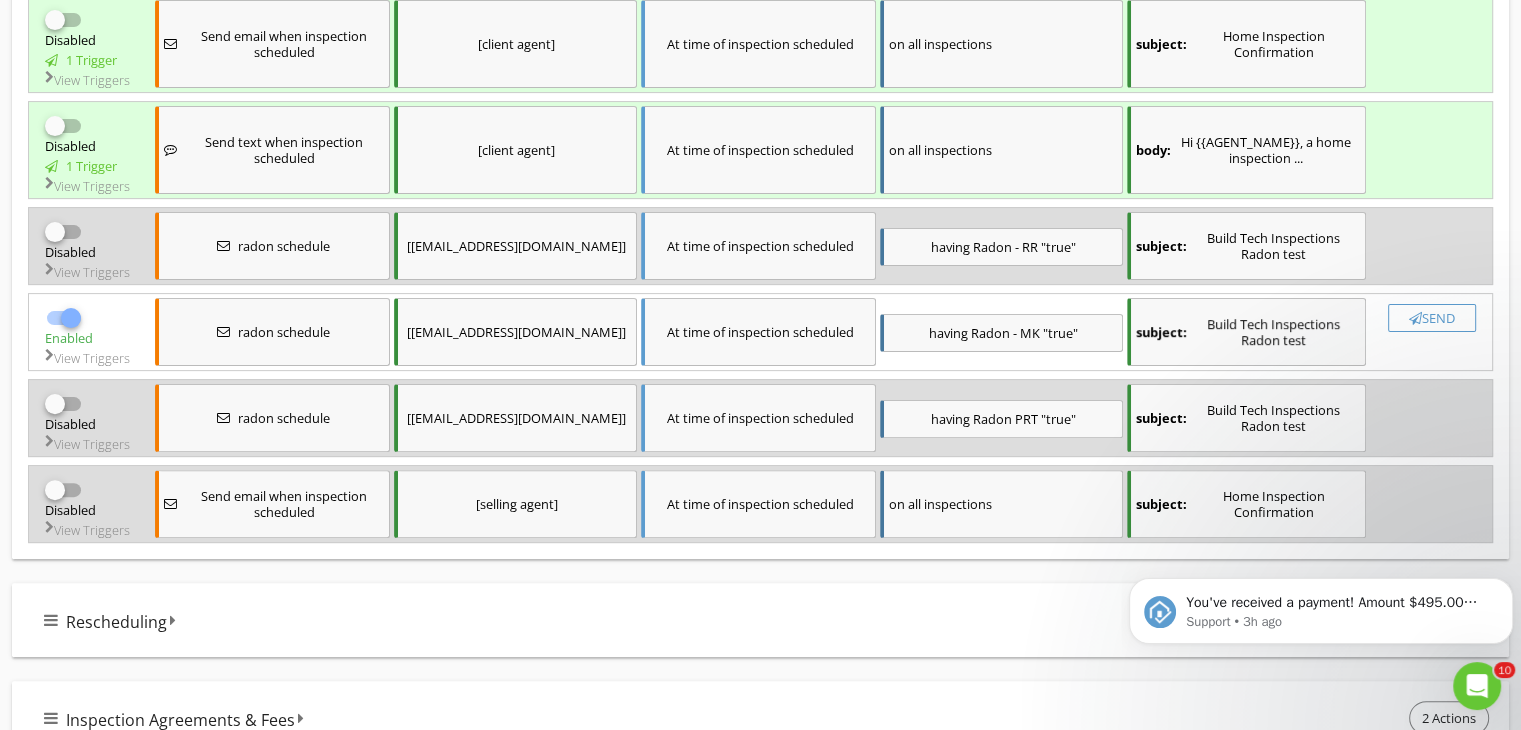 checkbox on "false" 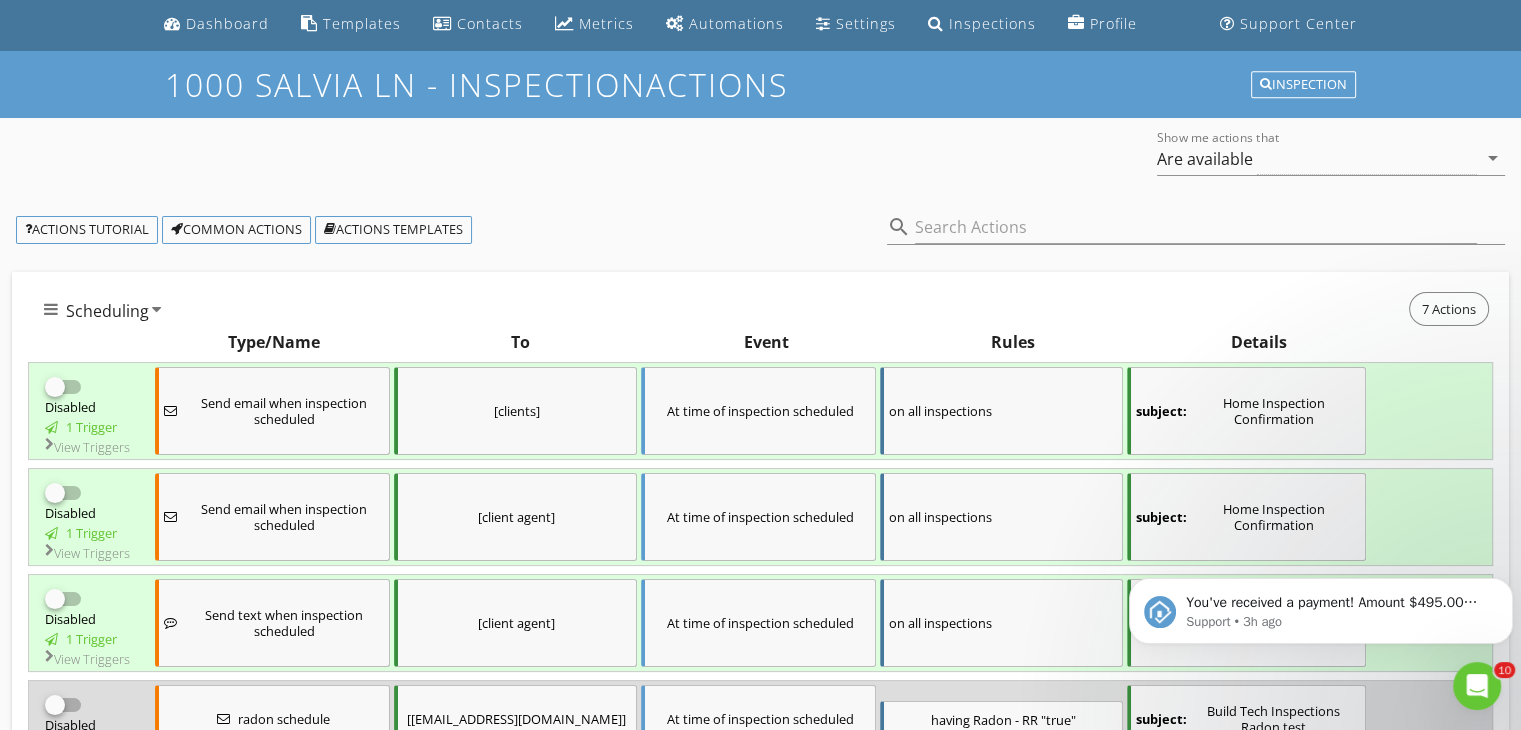 scroll, scrollTop: 0, scrollLeft: 0, axis: both 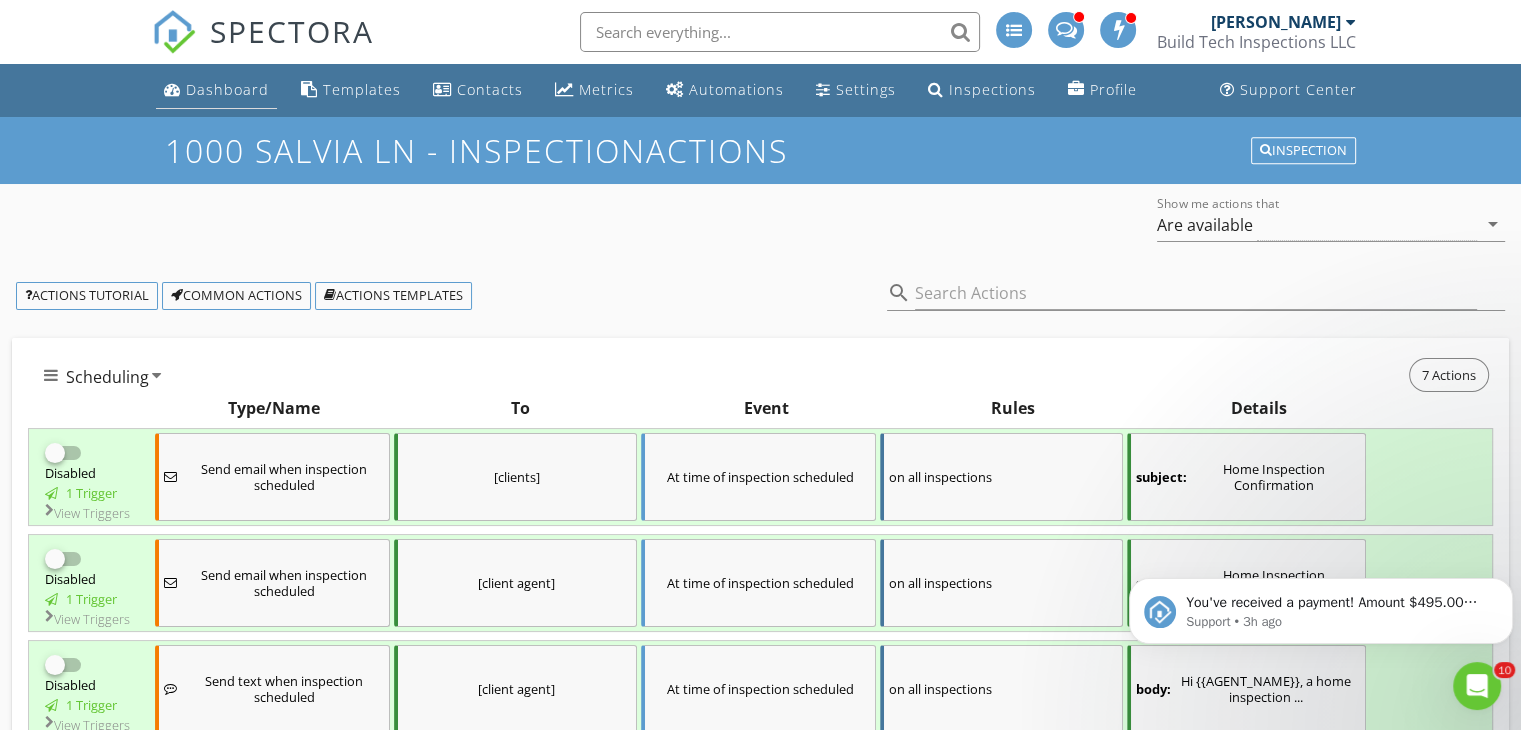 click on "Dashboard" at bounding box center [227, 89] 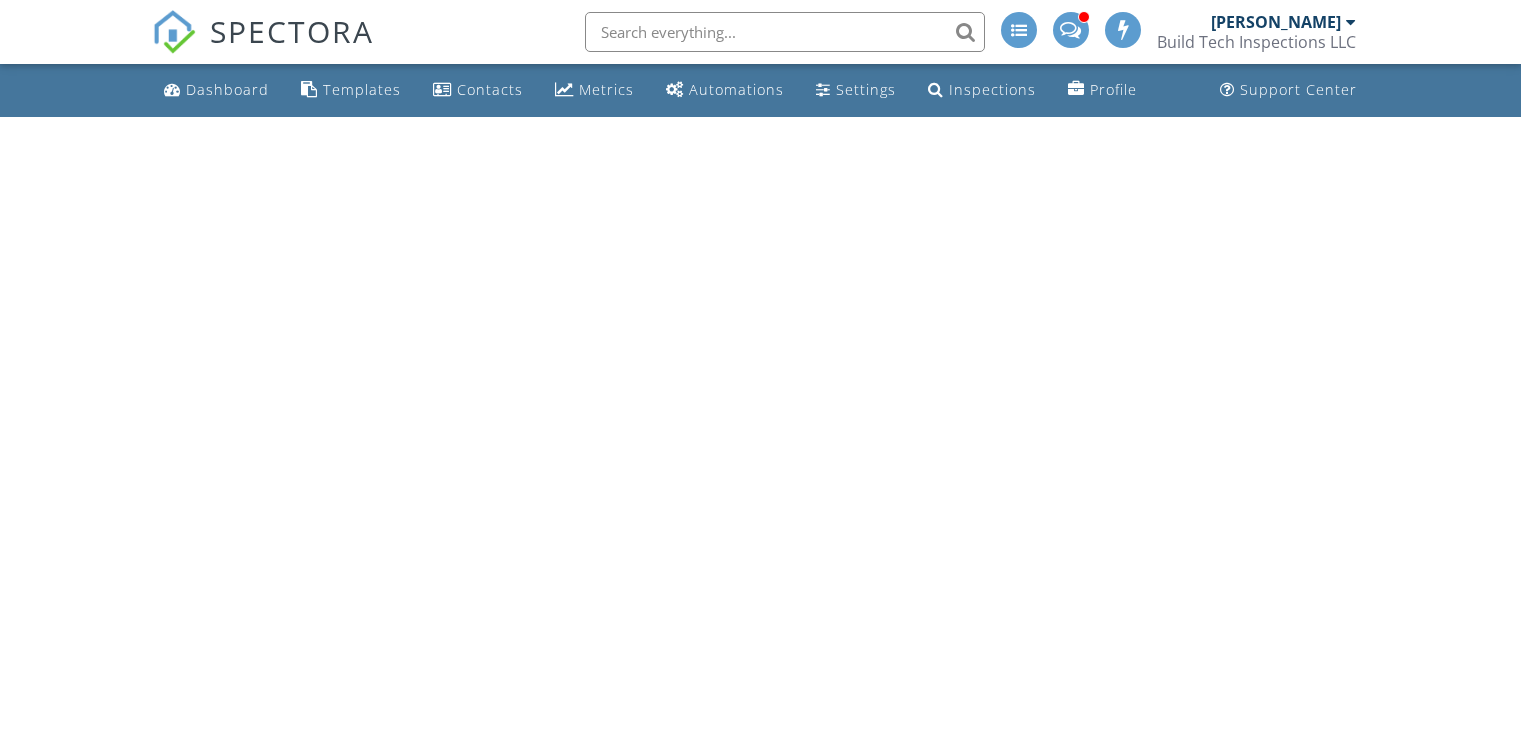scroll, scrollTop: 0, scrollLeft: 0, axis: both 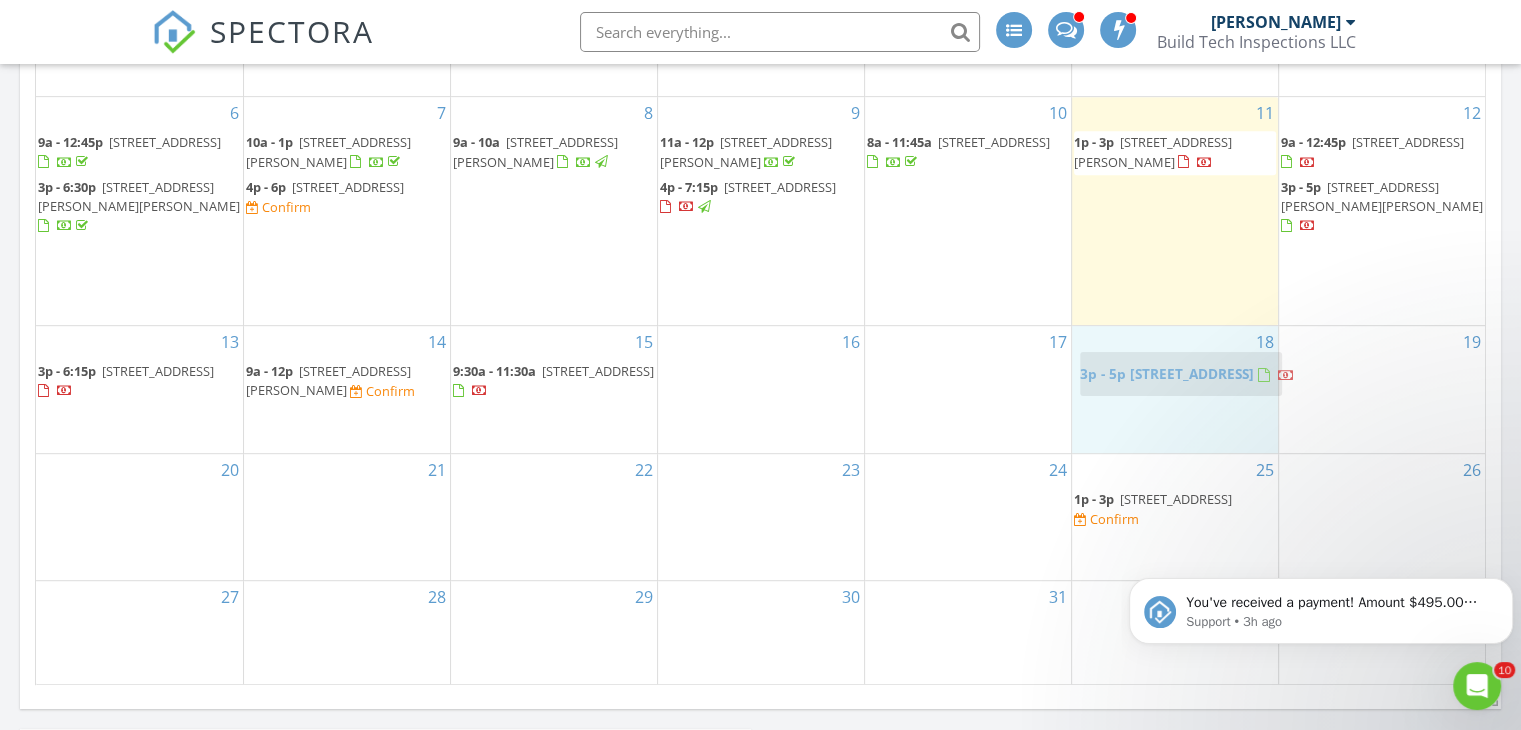 click on "SPECTORA
Erik Wegscheid
Build Tech Inspections LLC
Role:
Inspector
Change Role
Dashboard
New Inspection
Inspections
Calendar
Template Editor
Contacts
Automations
Team
Metrics
Payments
Data Exports
Billing
Conversations
Tasks
Reporting
Advanced
Equipment
Settings
What's New
Sign Out
Change Active Role
Your account has more than one possible role. Please choose how you'd like to view the site:
Company/Agency
City
Role
Dashboard
Templates
Contacts
Metrics
Automations
Settings
Inspections
Profile
Support Center
All time" at bounding box center [760, 355] 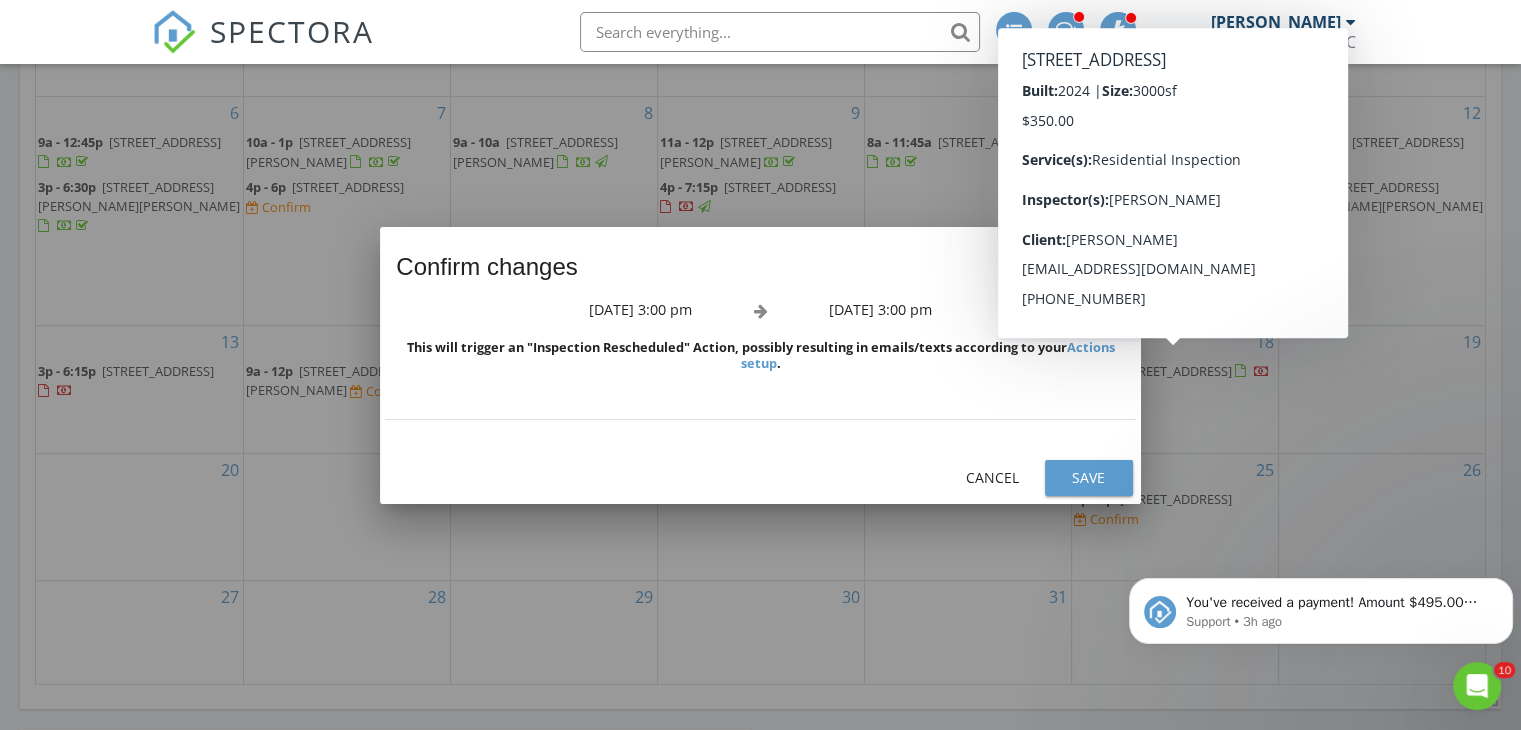 click on "Save" at bounding box center (1089, 477) 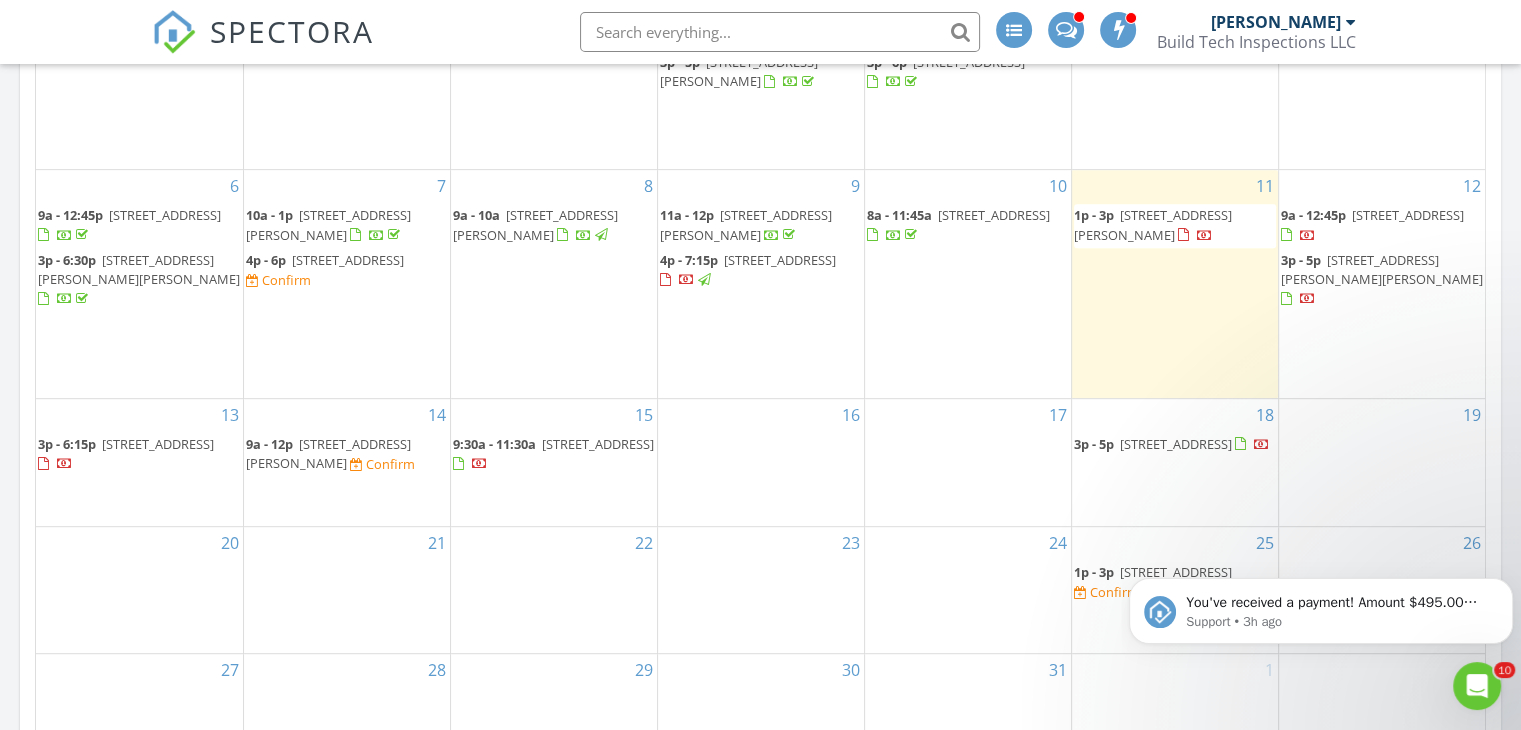 scroll, scrollTop: 882, scrollLeft: 0, axis: vertical 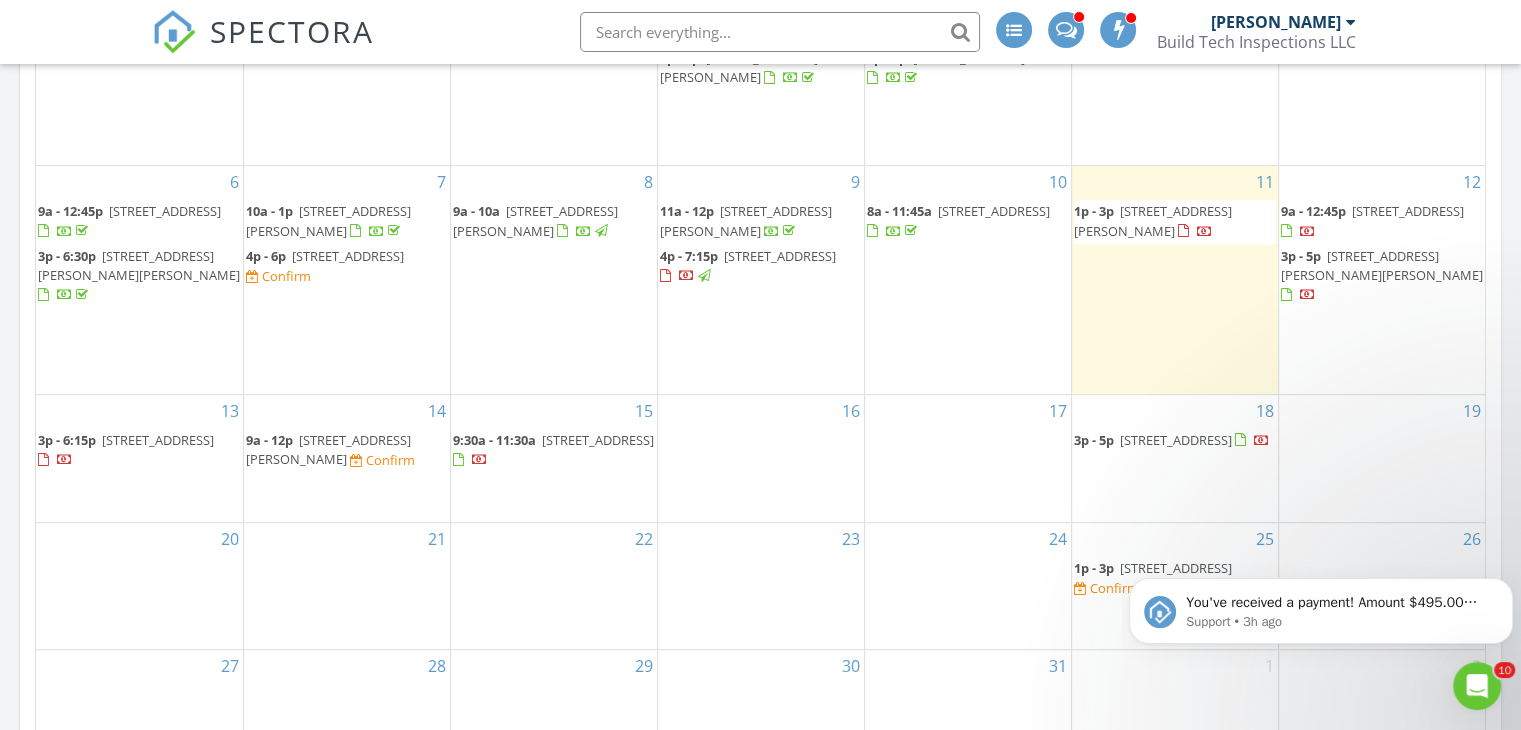 click on "4p - 7:15p
609 Spruce Ct, Oswego 60543" at bounding box center (761, 266) 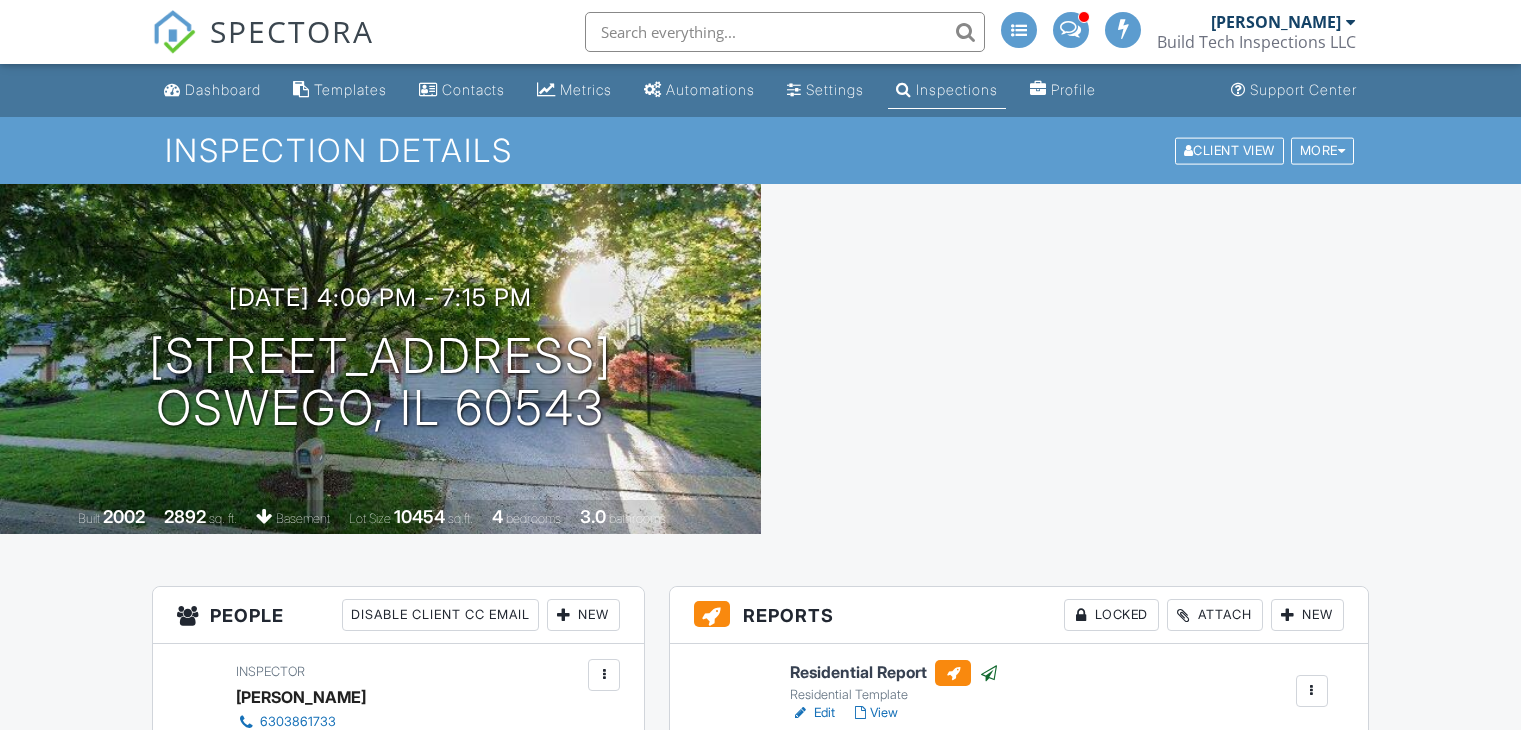 scroll, scrollTop: 0, scrollLeft: 0, axis: both 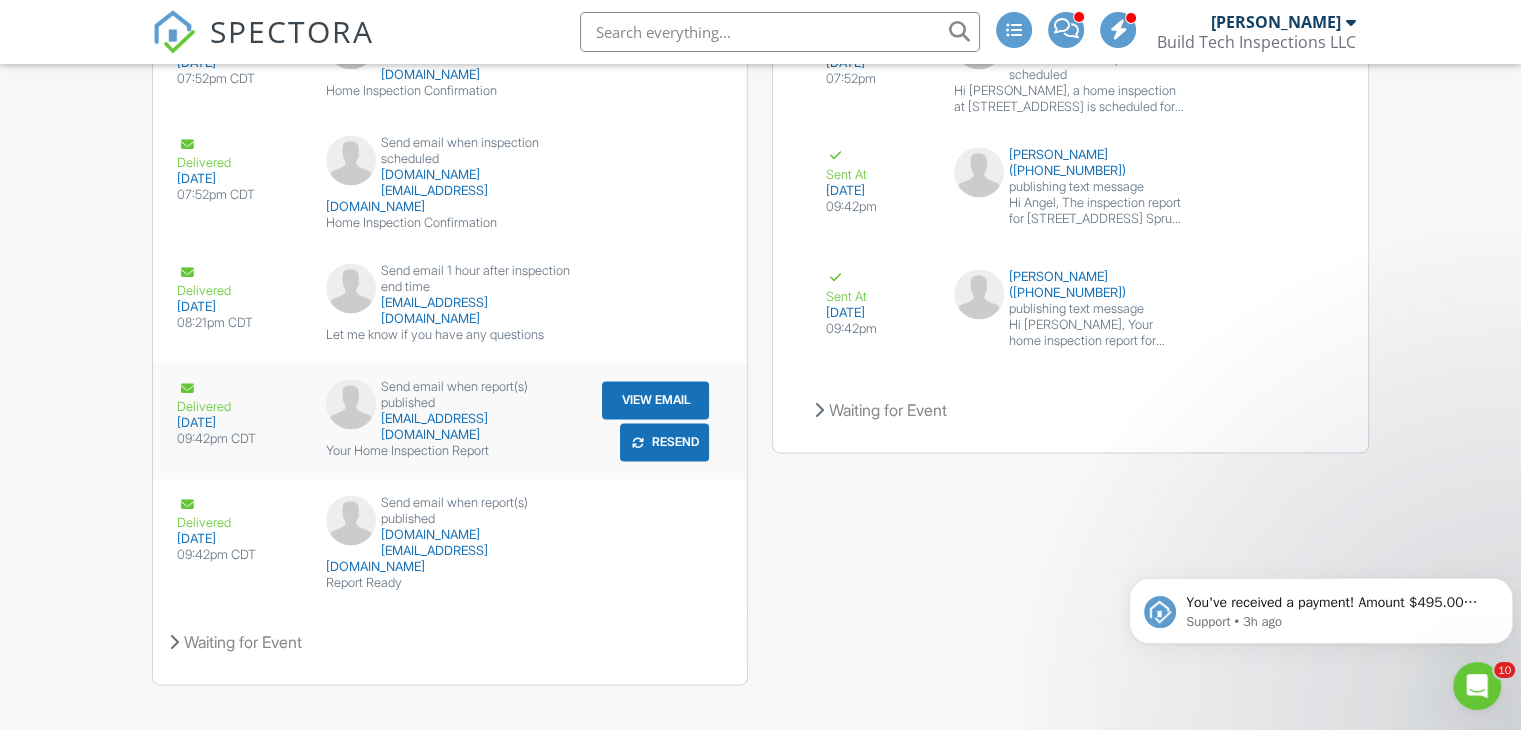 click on "Resend" at bounding box center (664, 442) 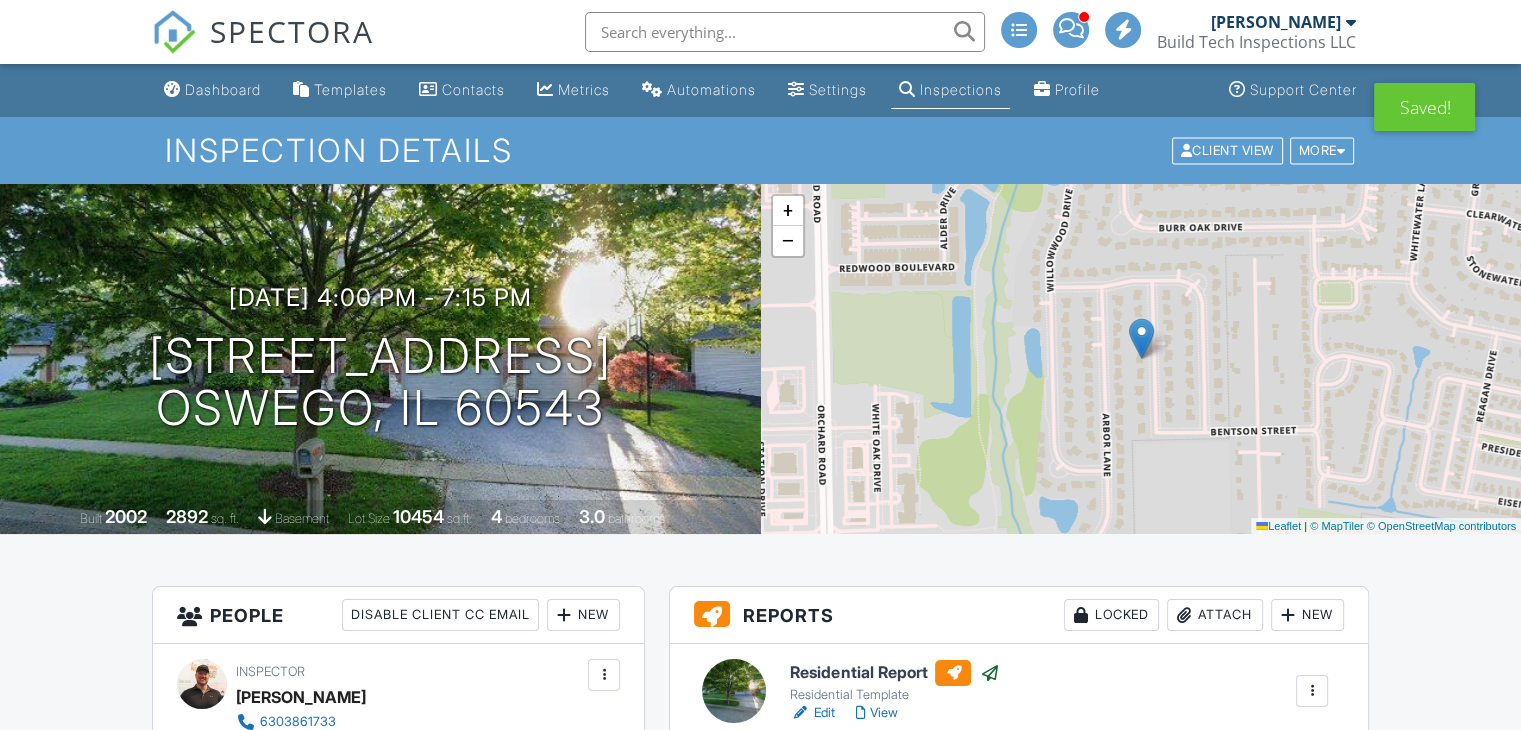 scroll, scrollTop: 700, scrollLeft: 0, axis: vertical 